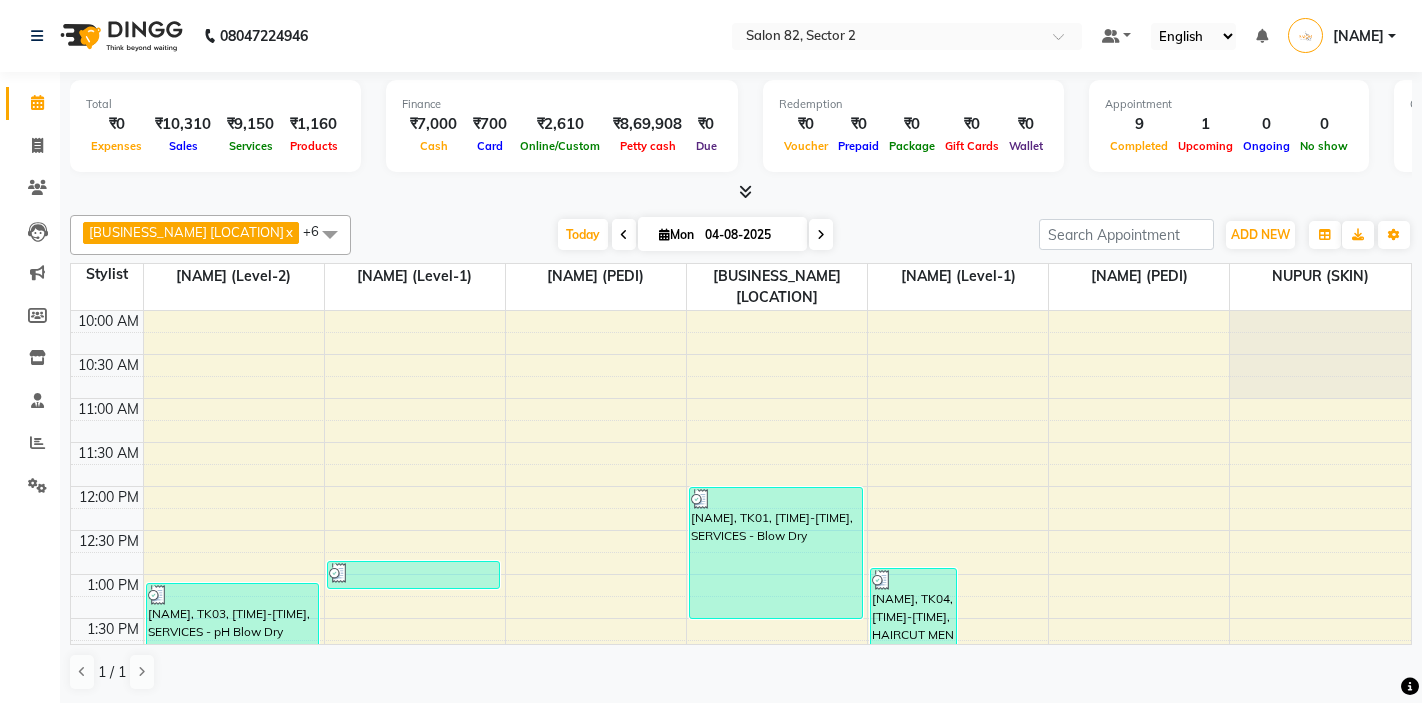 scroll, scrollTop: 1, scrollLeft: 0, axis: vertical 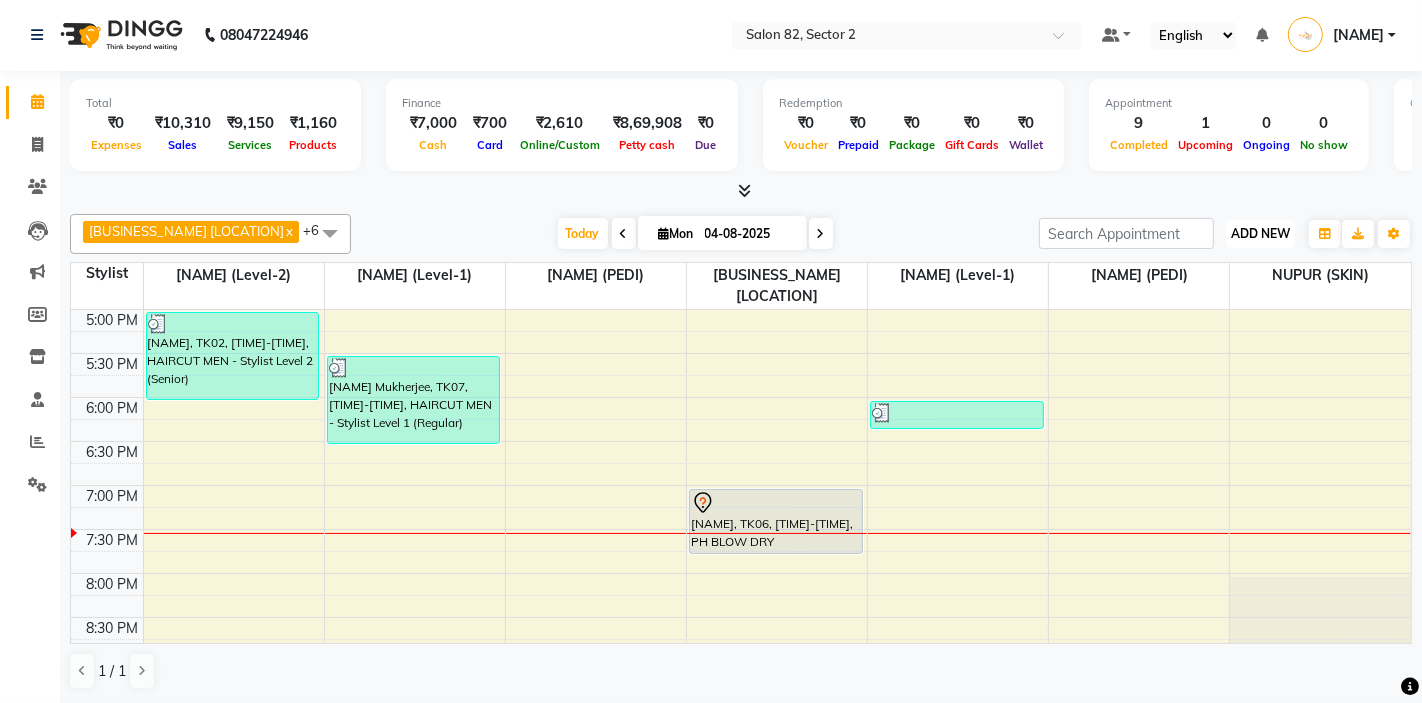 click on "ADD NEW" at bounding box center (1260, 233) 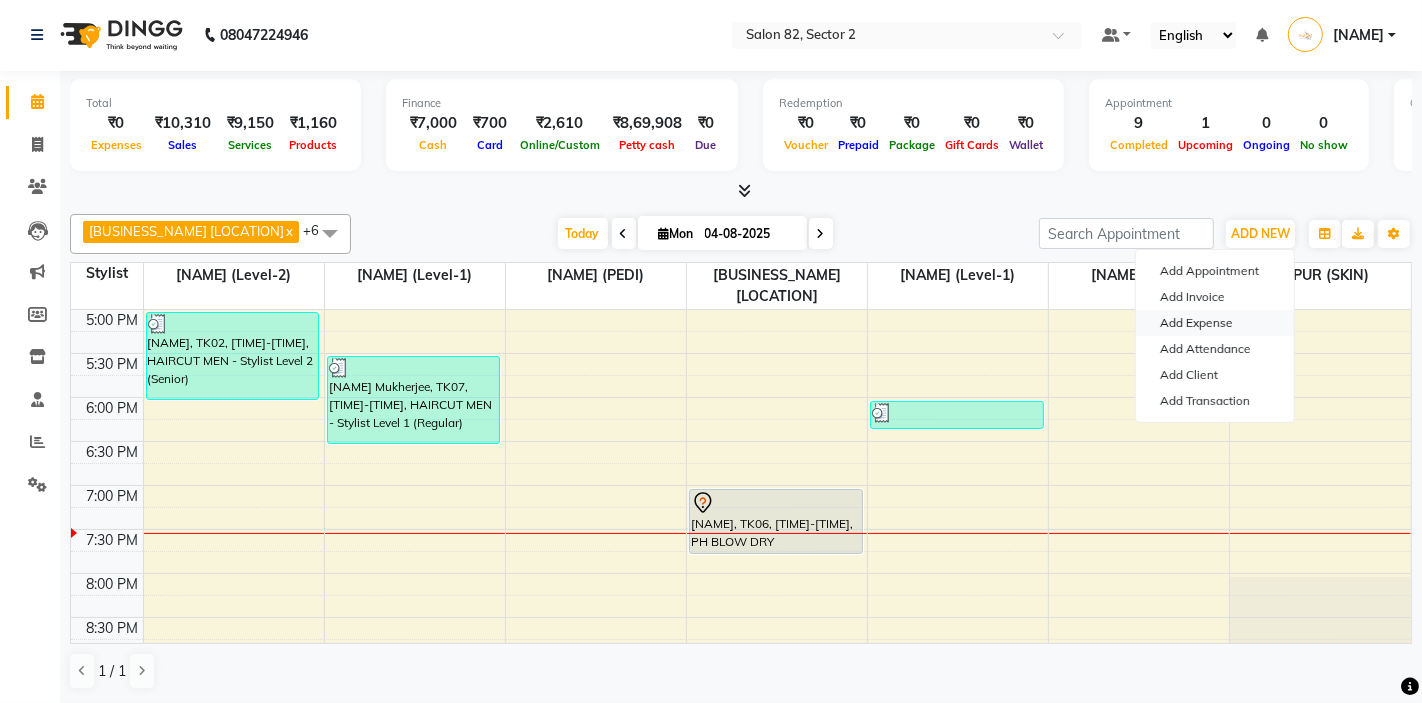 click on "Add Expense" at bounding box center (1215, 323) 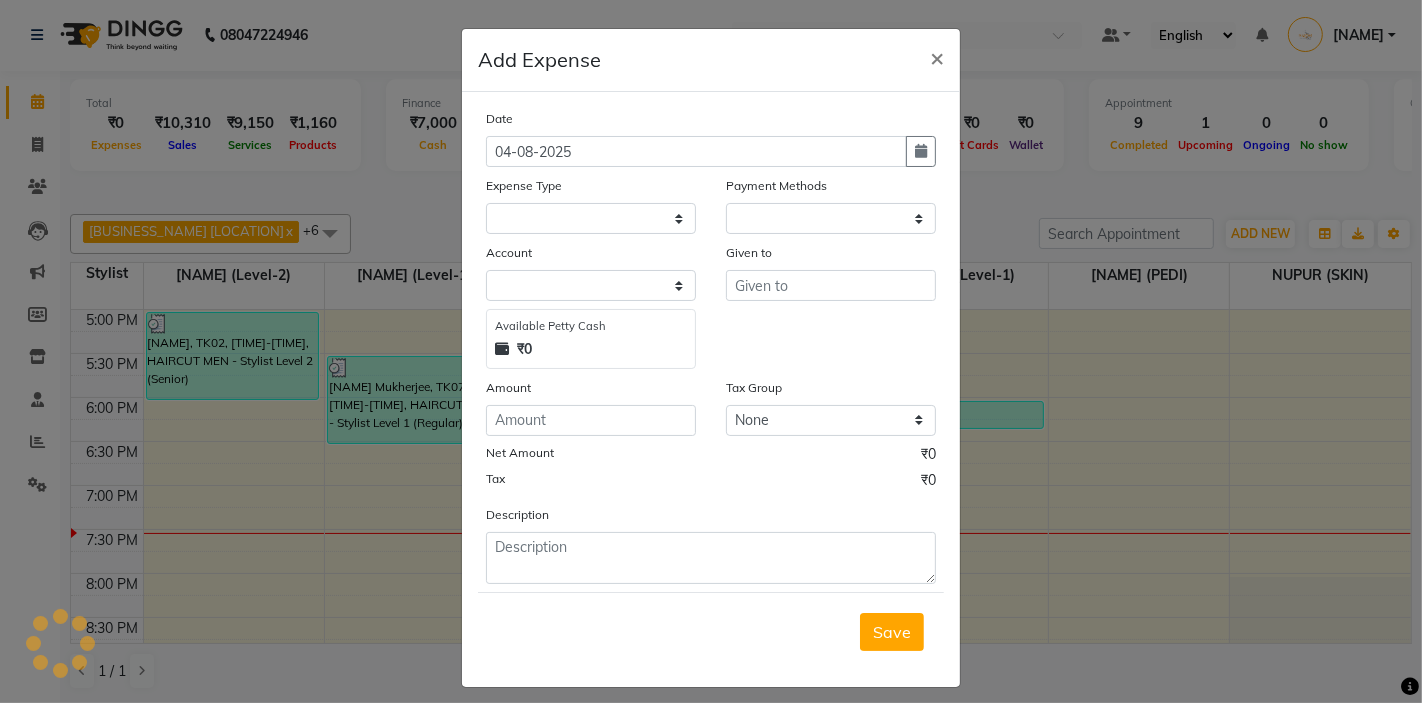 select on "1" 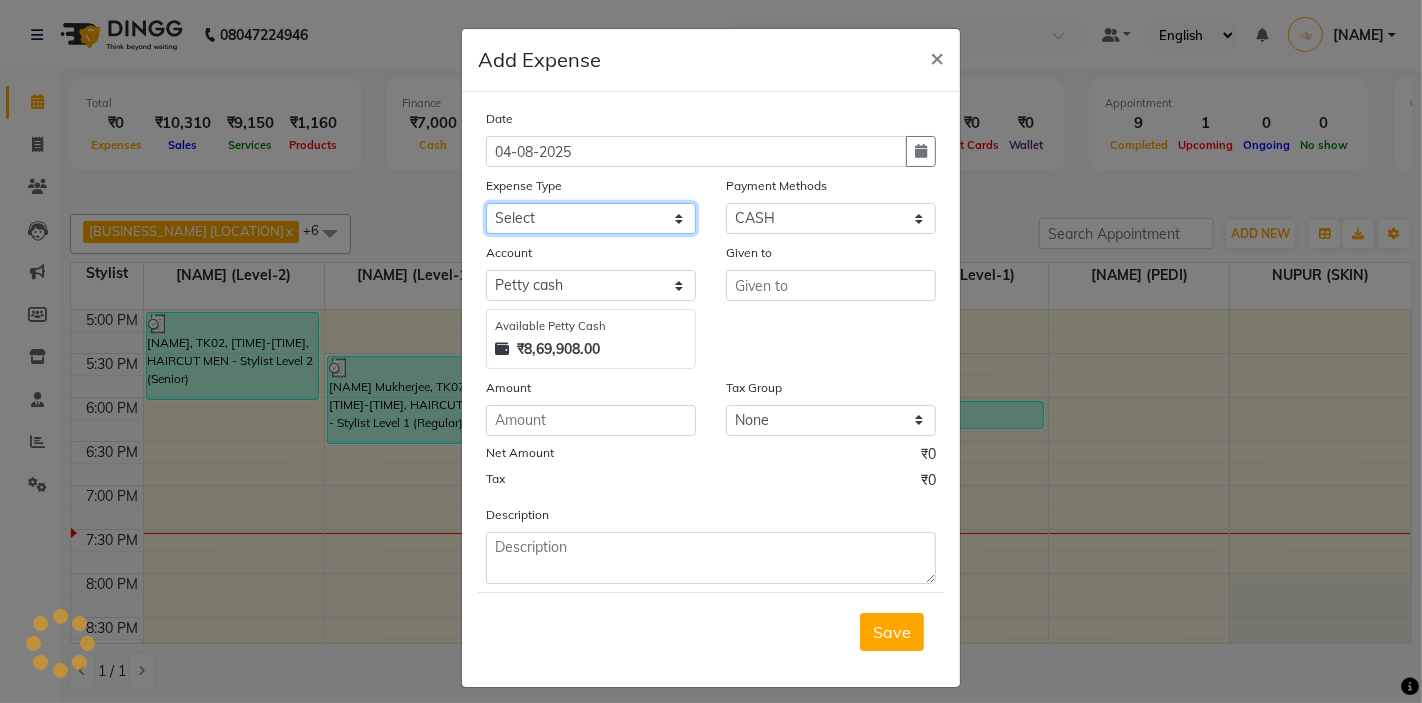 click on "Select Advance Salary Bank charges Car maintenance  Cash transfer to bank Client Snacks Clinical charges Equipment Fuel Govt fee Incentive Insurance International purchase Loan Repayment Maintenance Marketing Miscellaneous Other Pantry Product Rent Salary Staff Snacks Tax Tea & Refreshment Utilities" 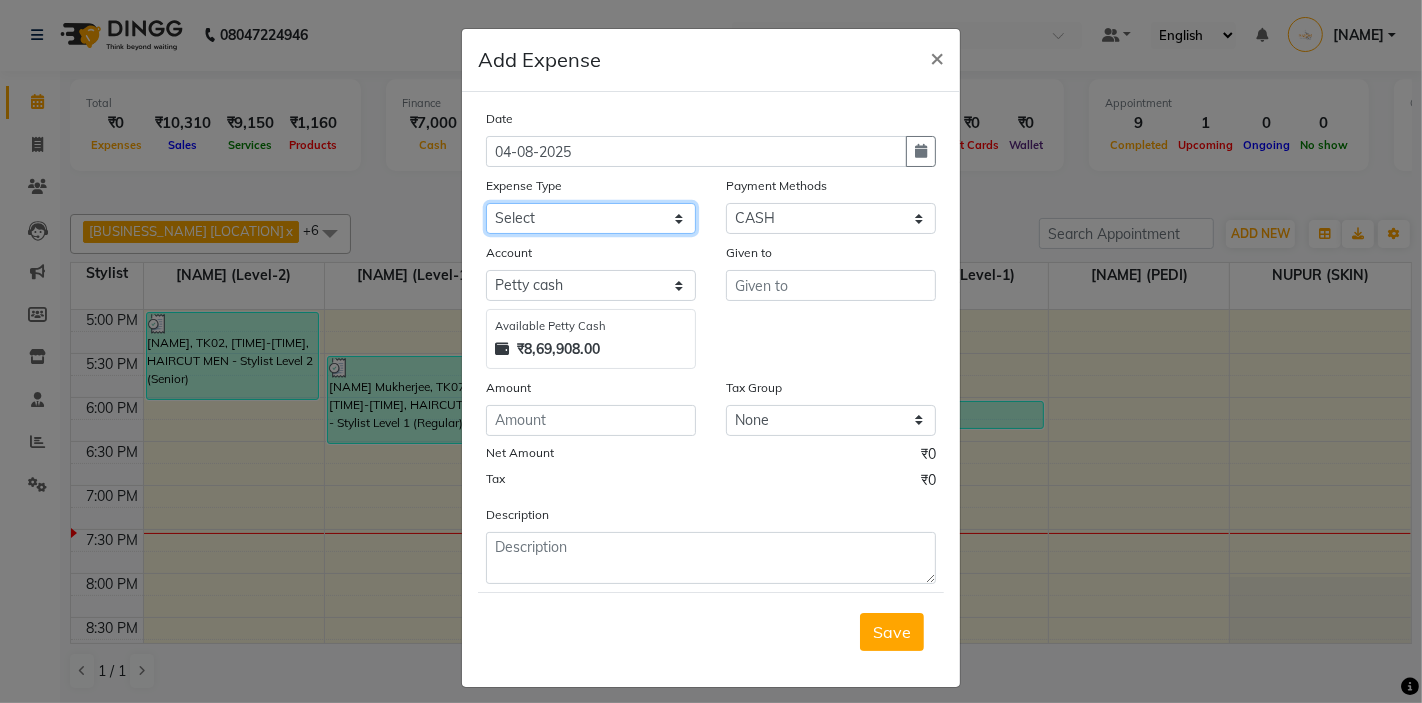 select on "11456" 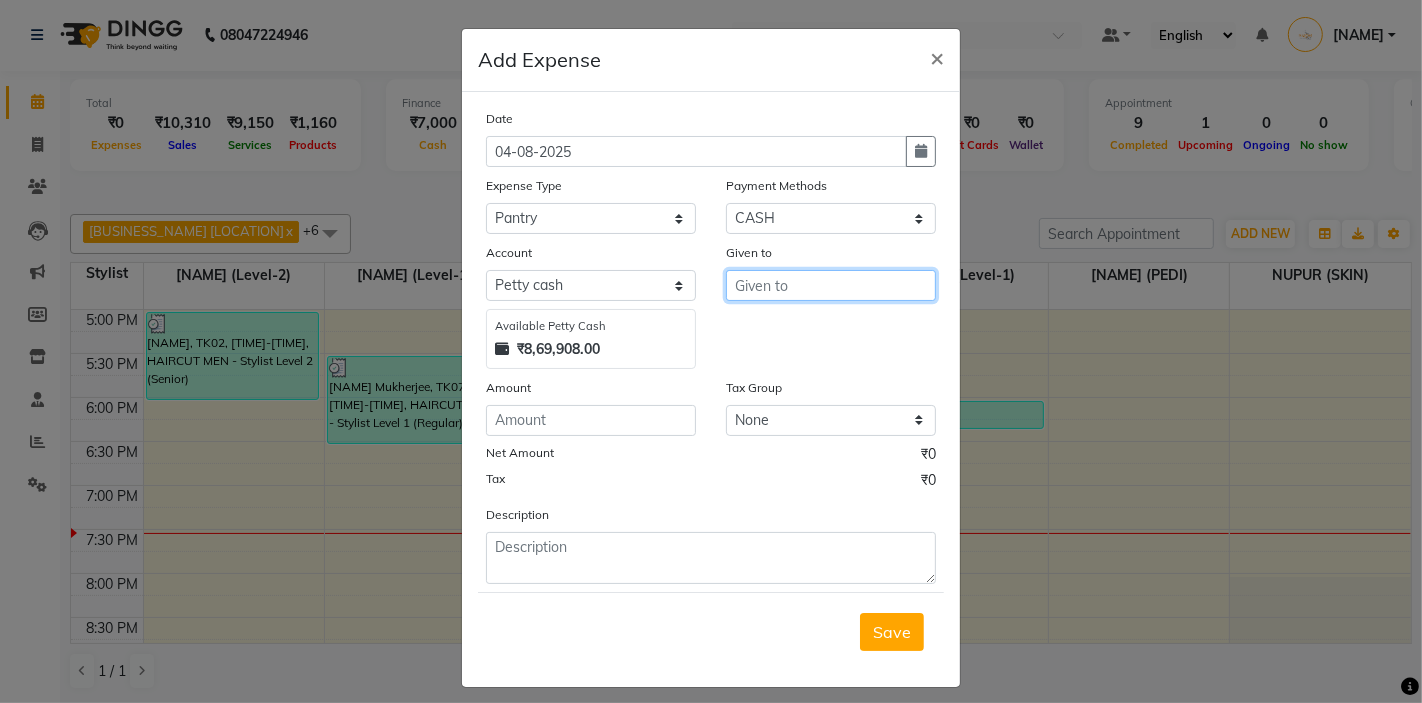 click at bounding box center (831, 285) 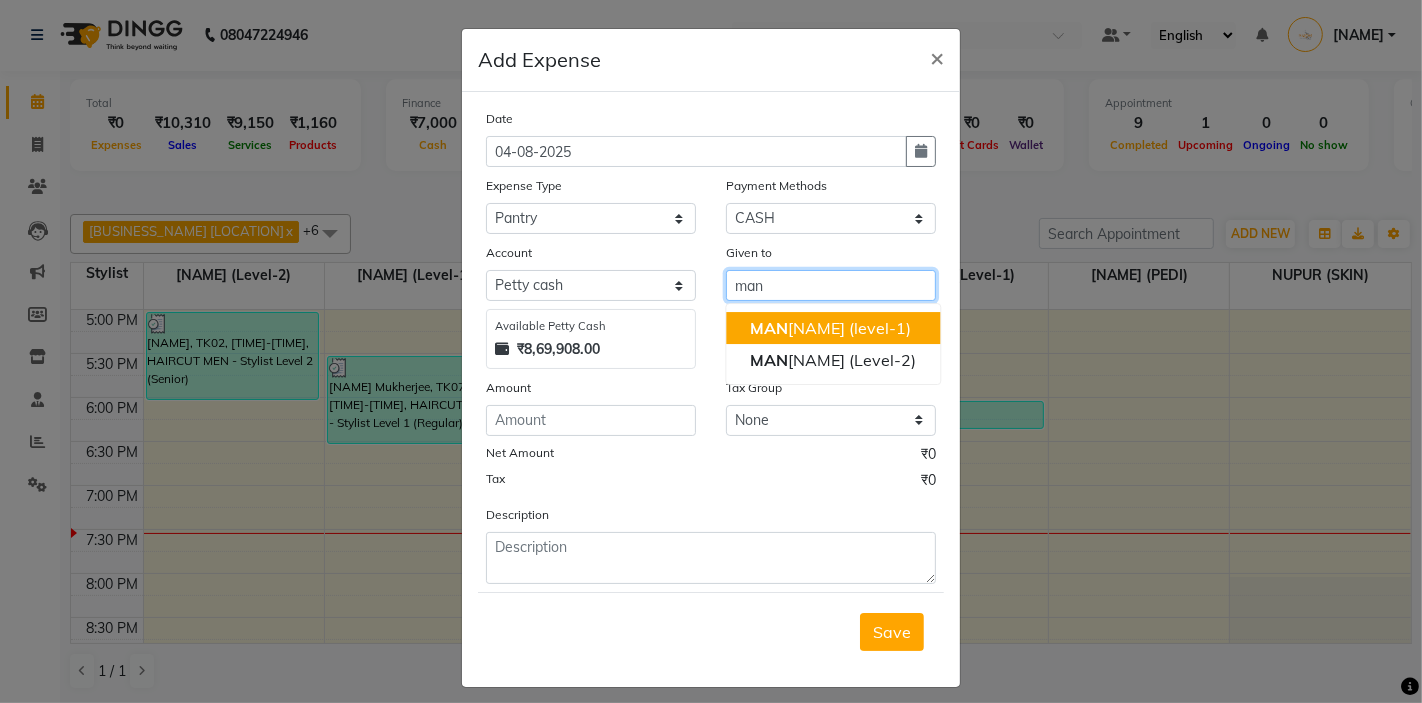 click on "MAN ISH (level-1)" at bounding box center [830, 328] 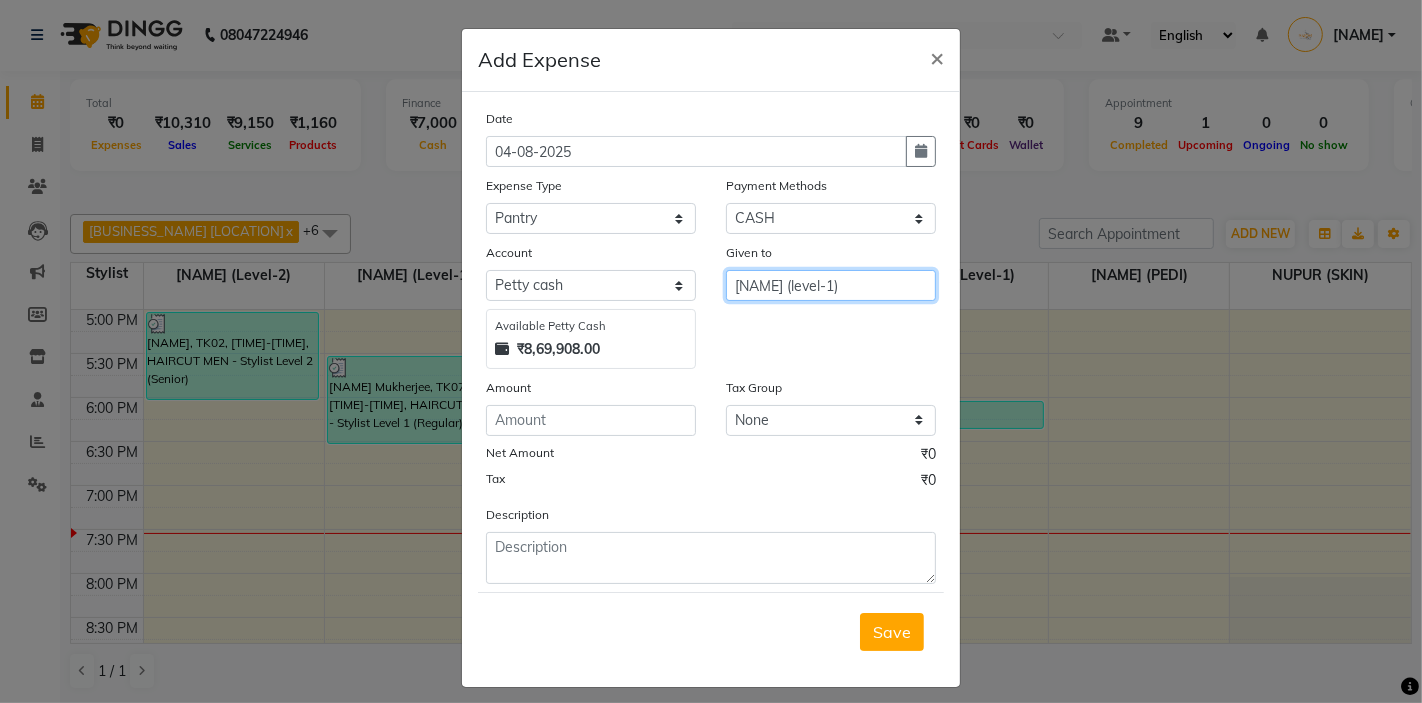 type on "[FIRST] (level-1)" 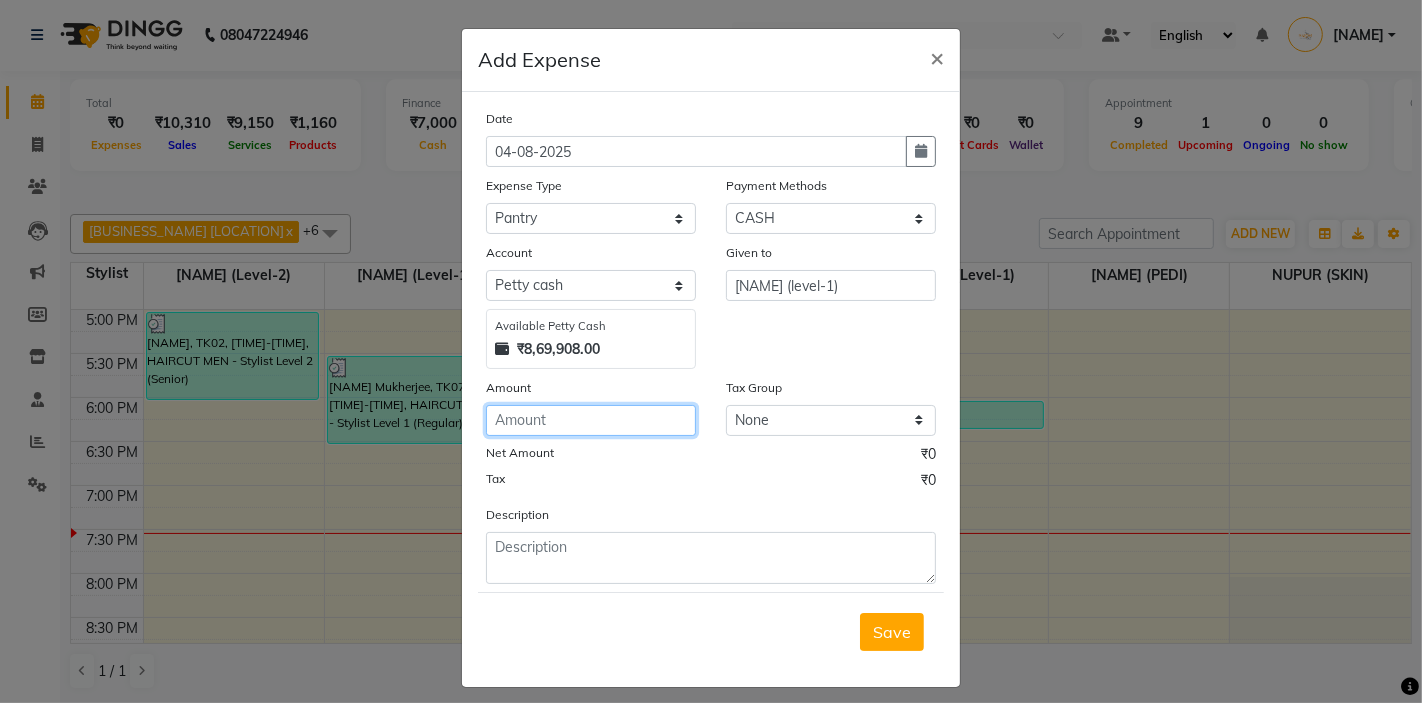 click 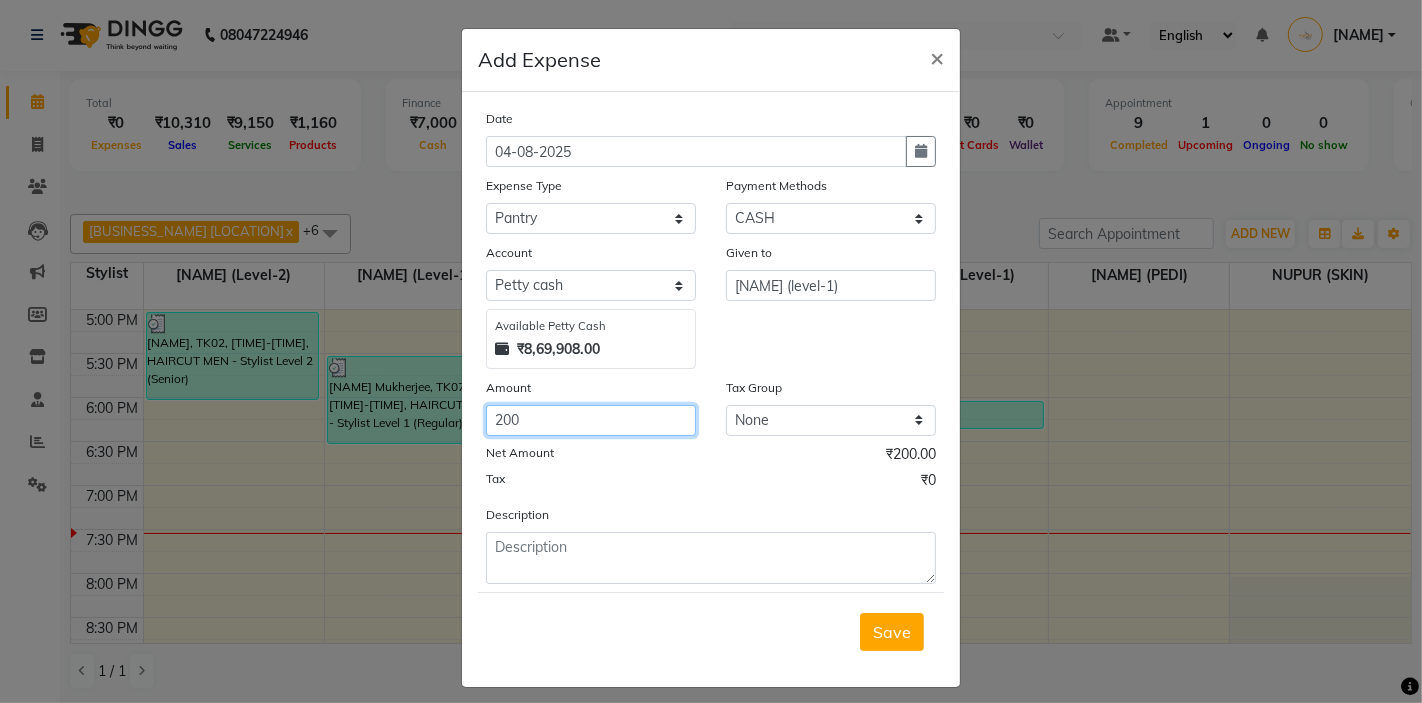 type on "200" 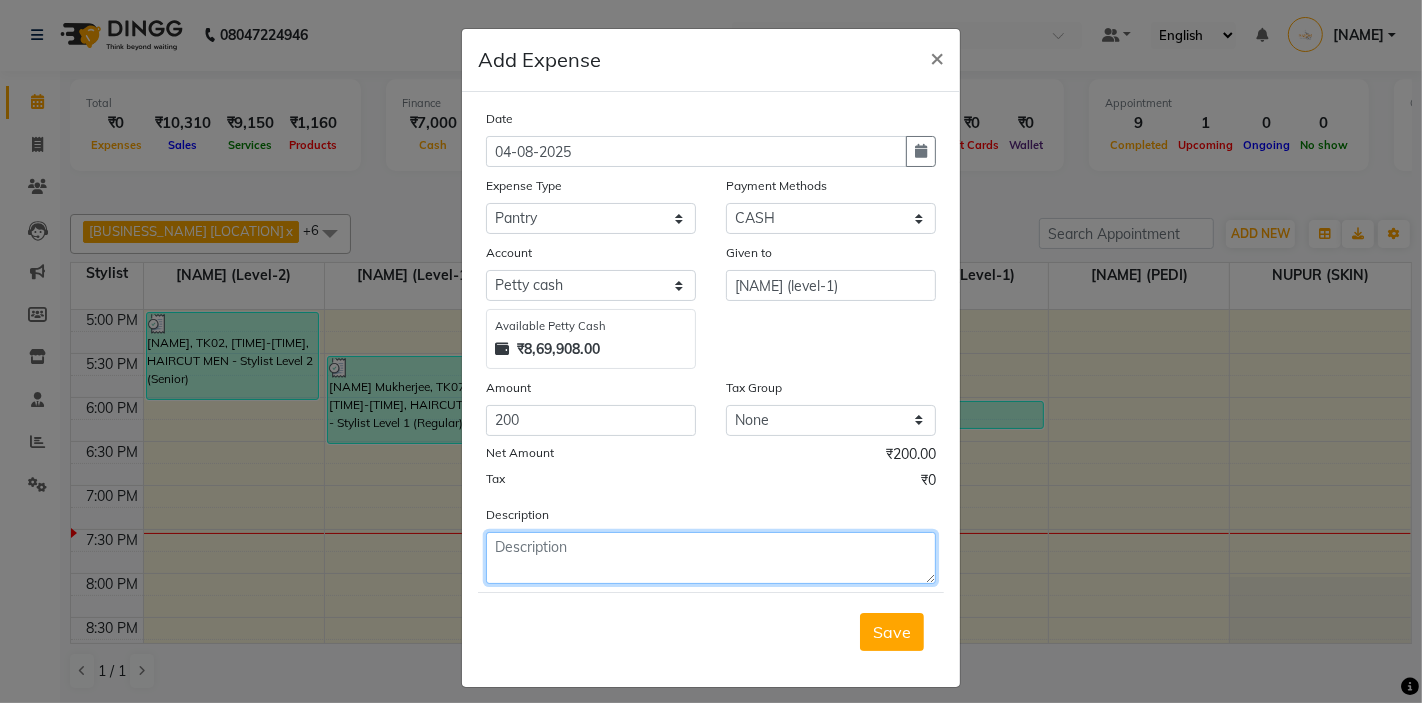 click 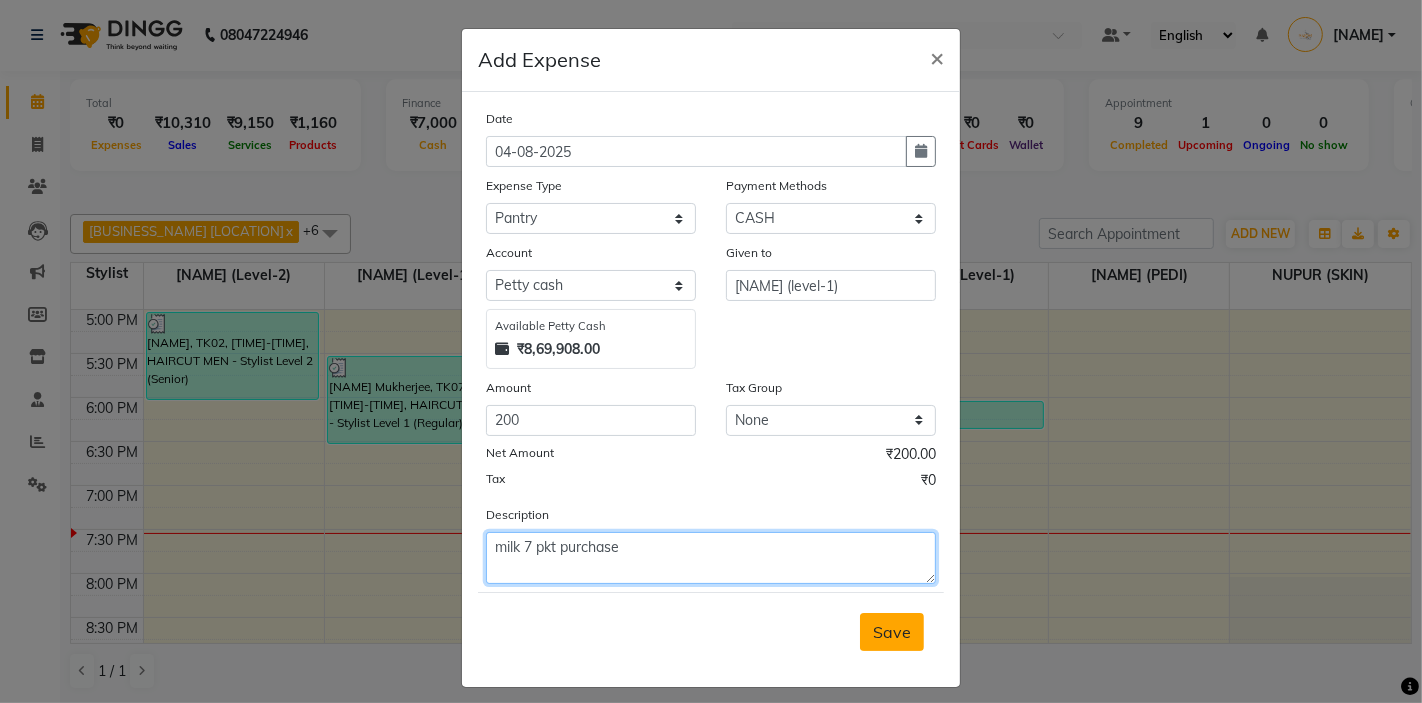 type on "milk 7 pkt purchase" 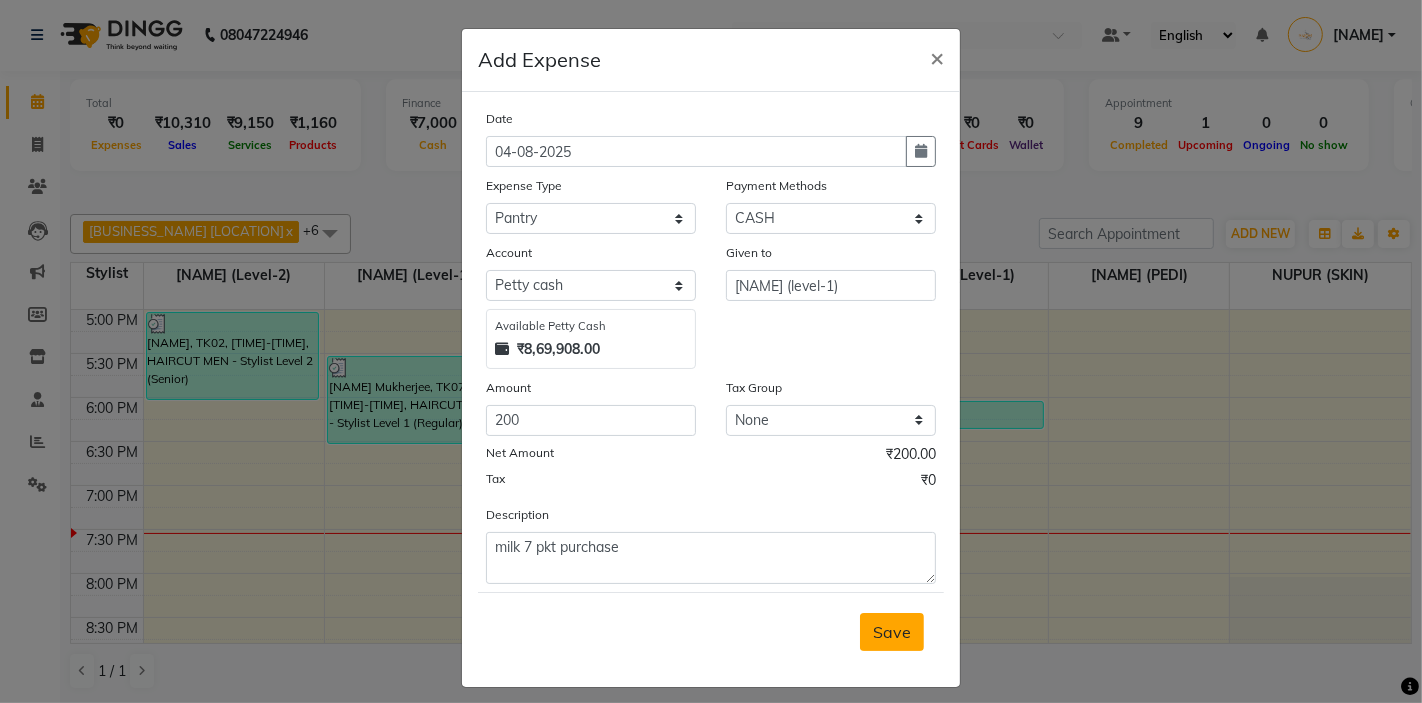click on "Save" at bounding box center (892, 632) 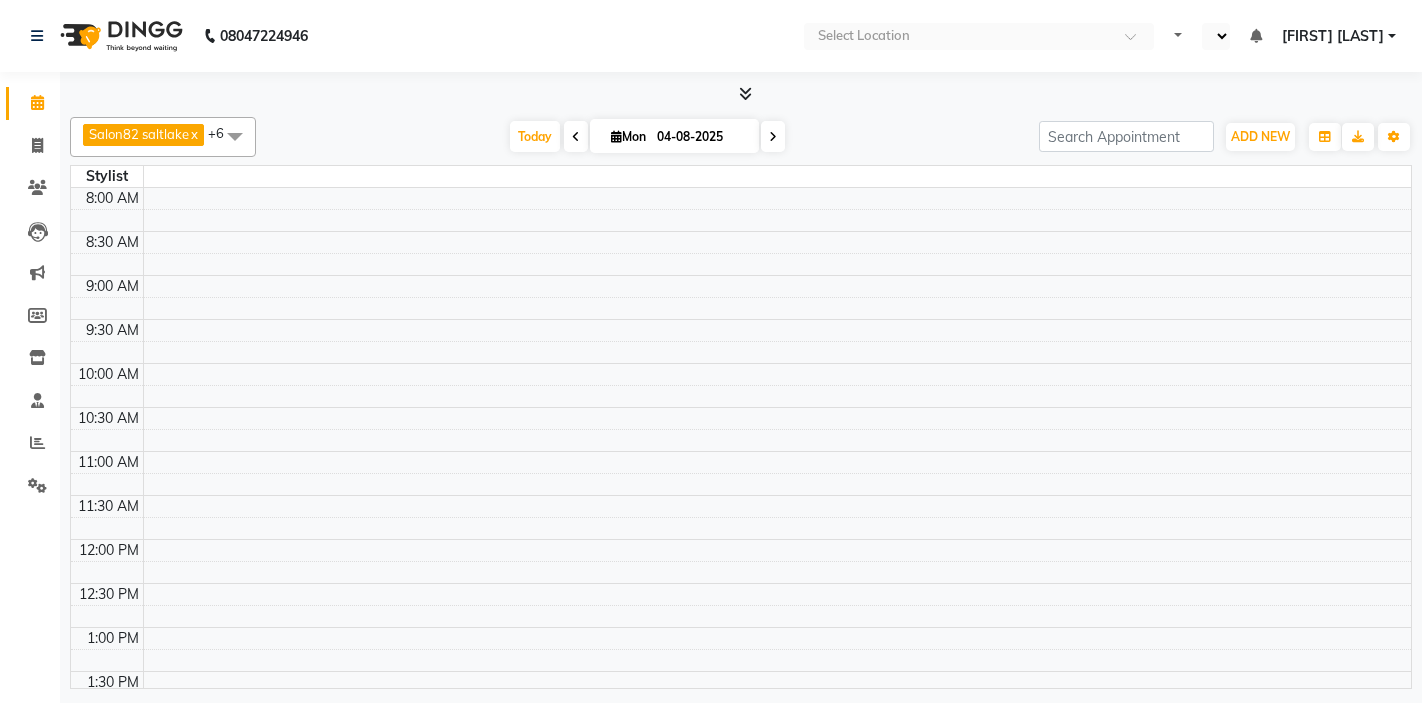 scroll, scrollTop: 0, scrollLeft: 0, axis: both 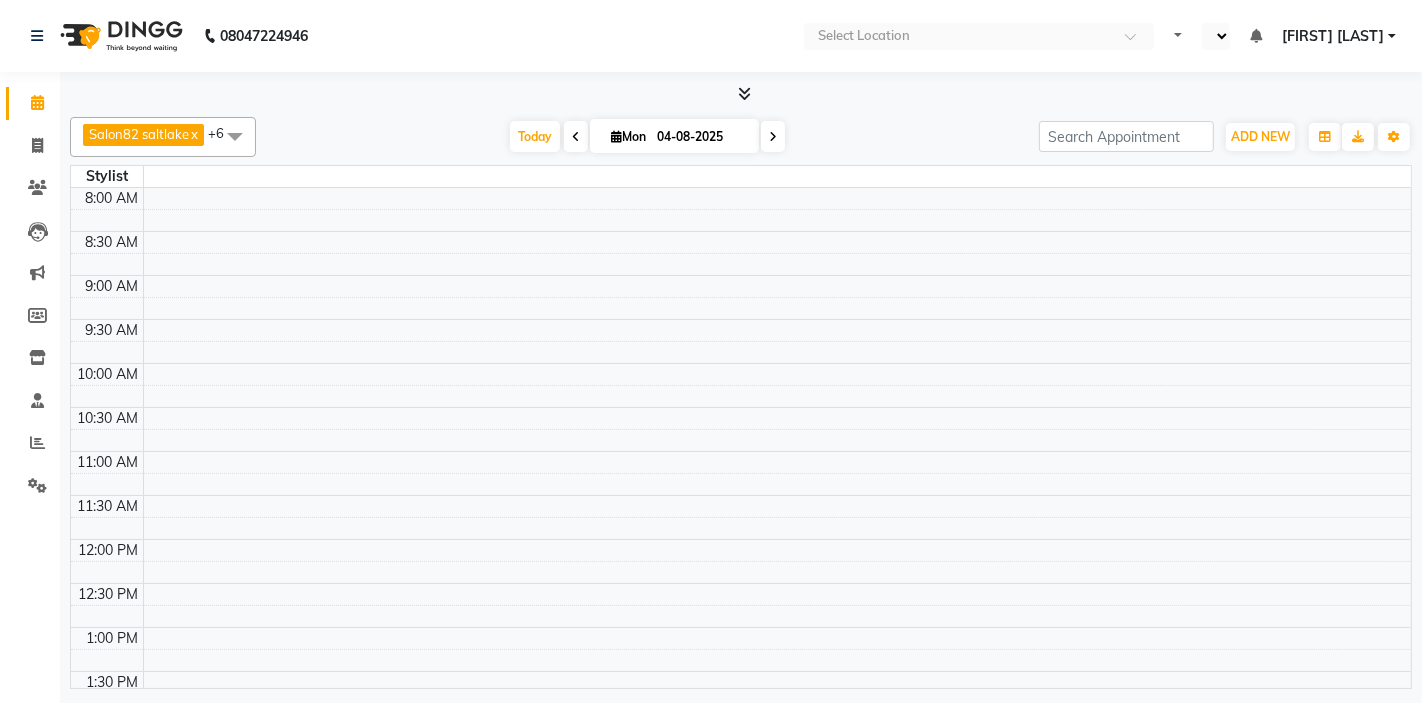 select on "en" 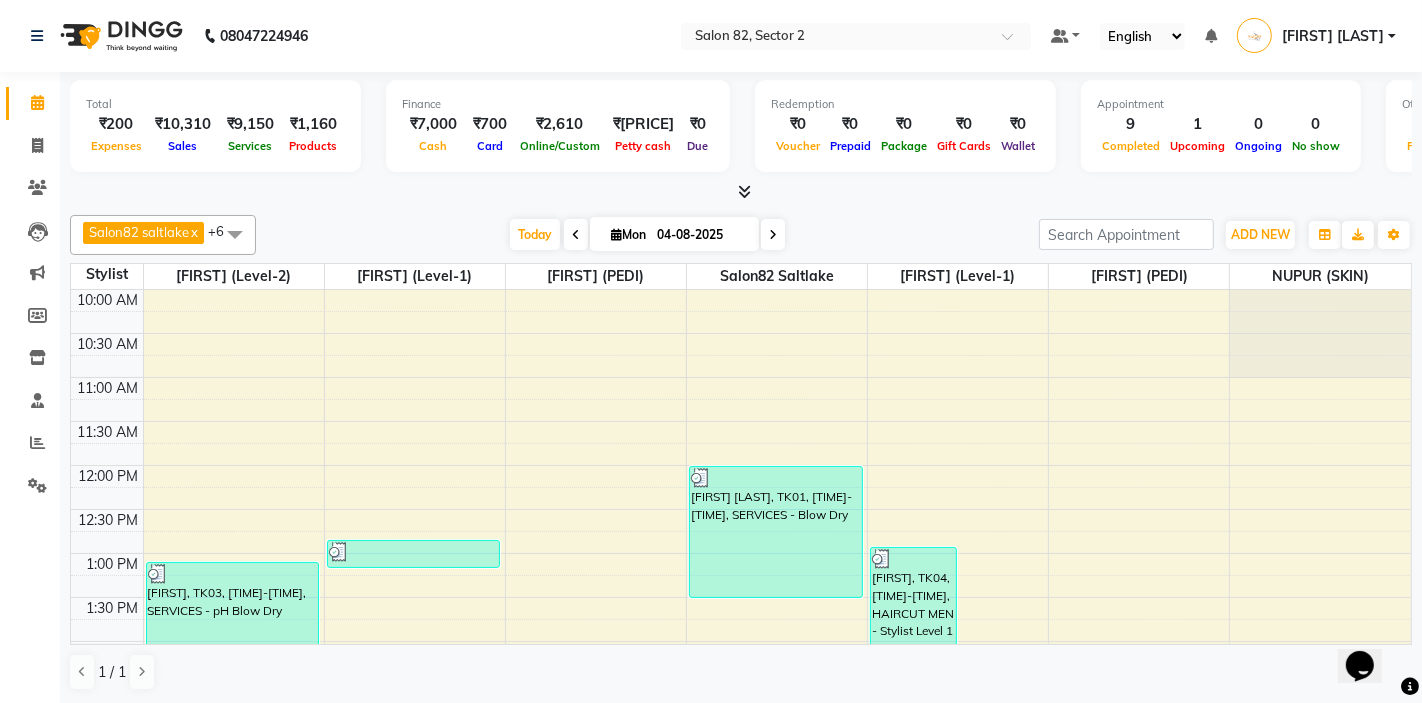 scroll, scrollTop: 0, scrollLeft: 0, axis: both 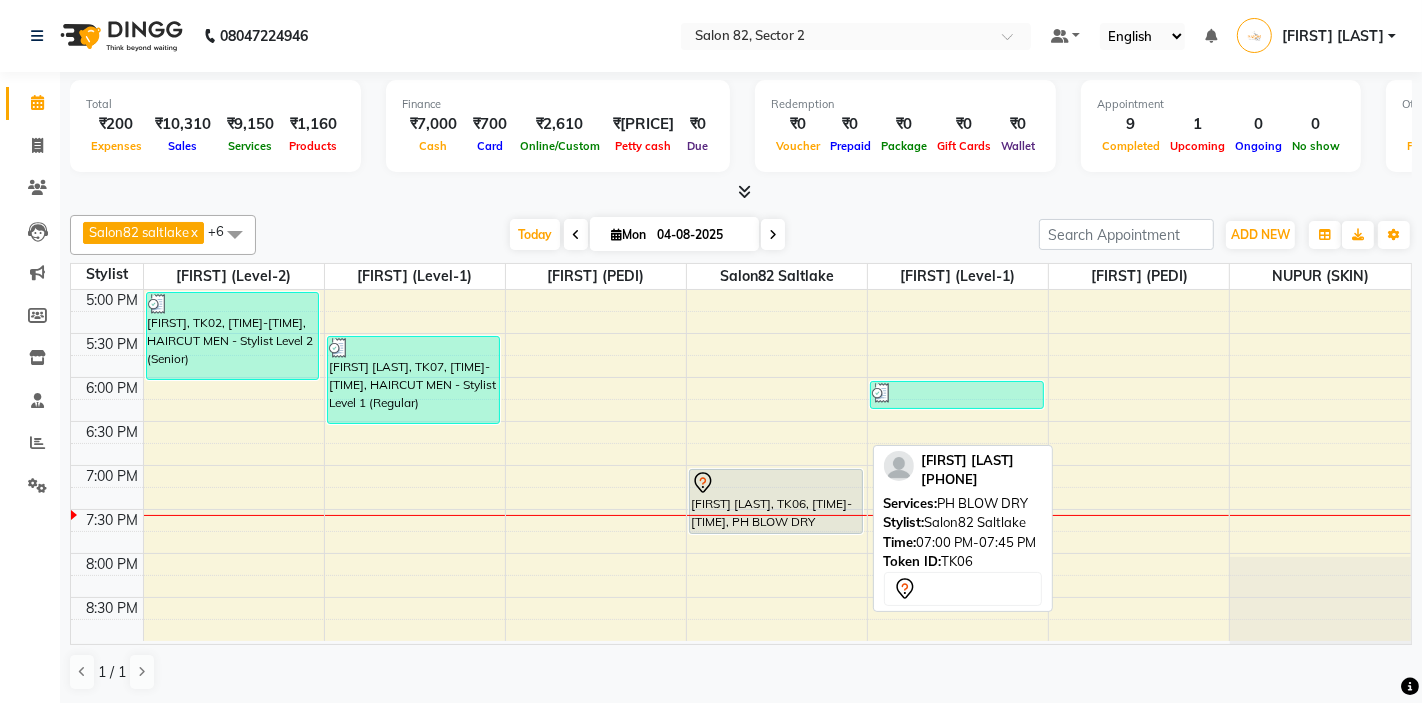click on "[FIRST] [LAST], TK06, 07:00 PM-07:45 PM, PH BLOW DRY" at bounding box center [776, 501] 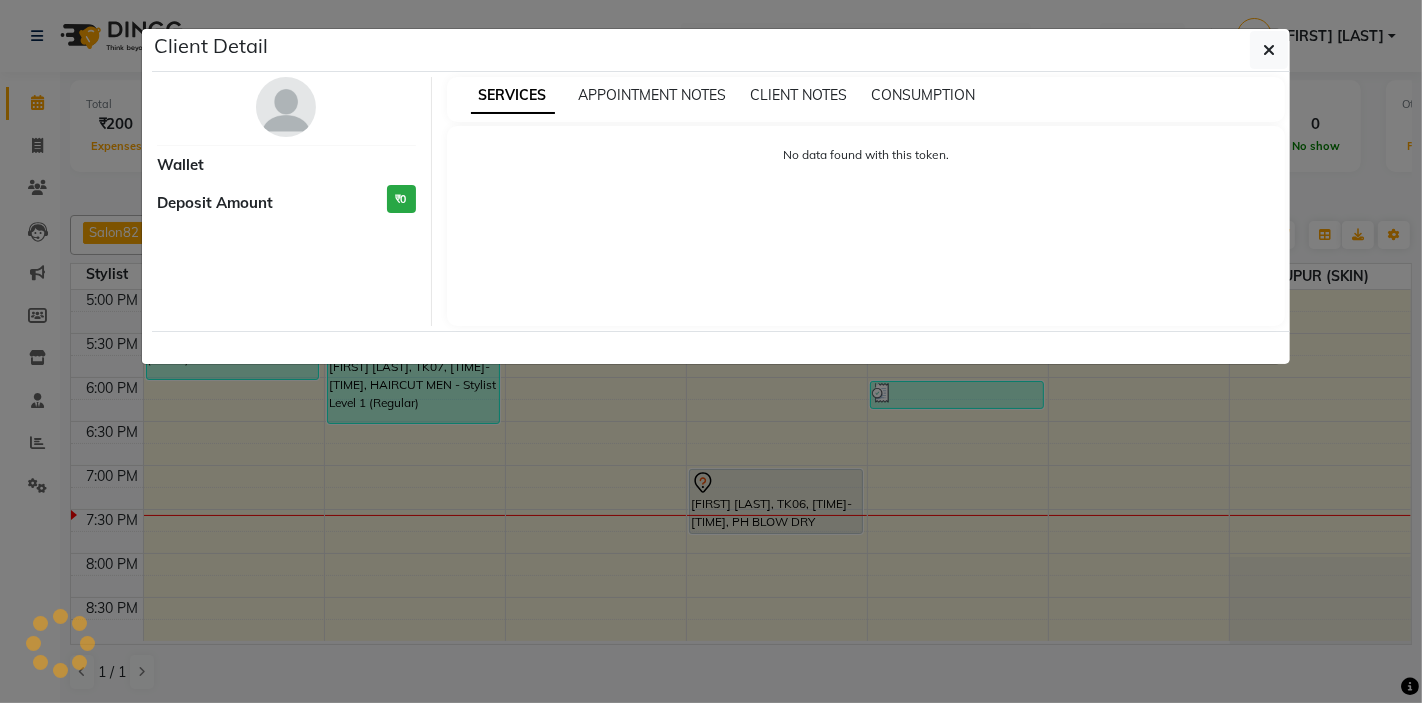 select on "7" 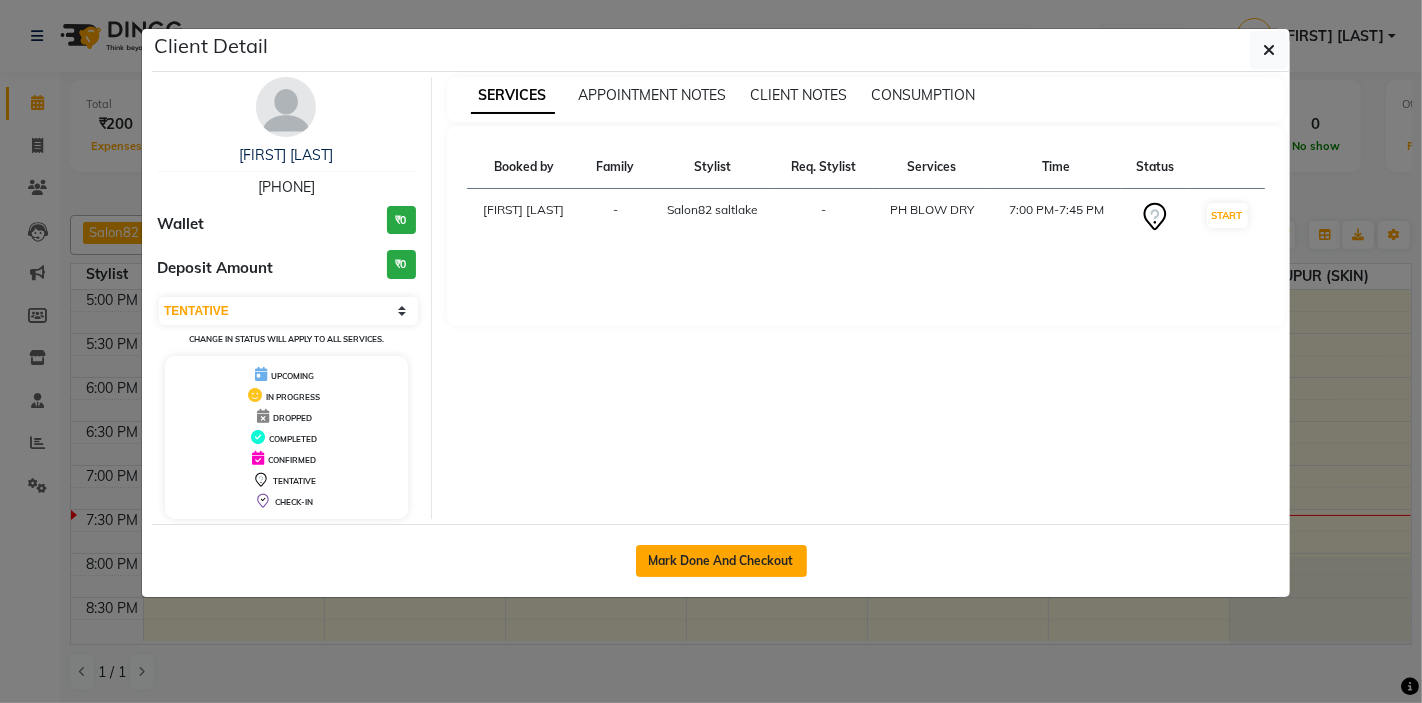 click on "Mark Done And Checkout" 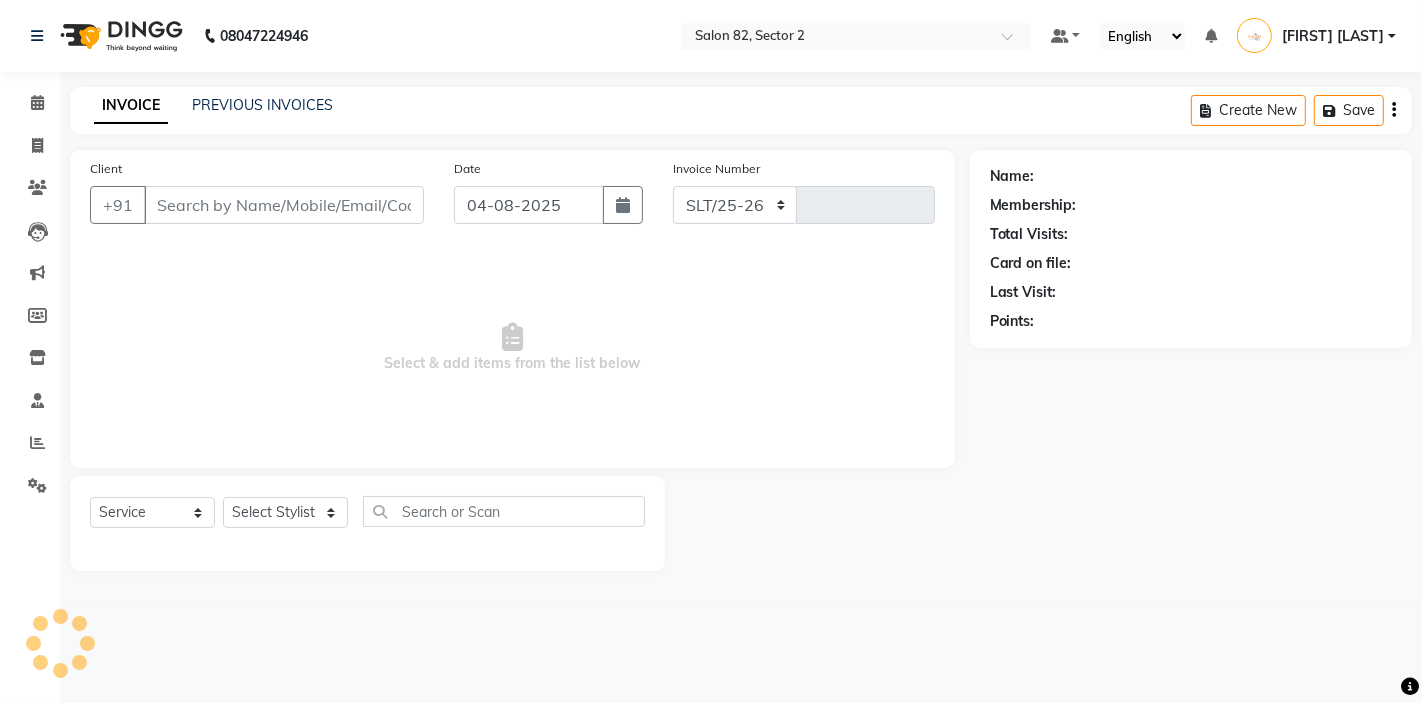 select on "8703" 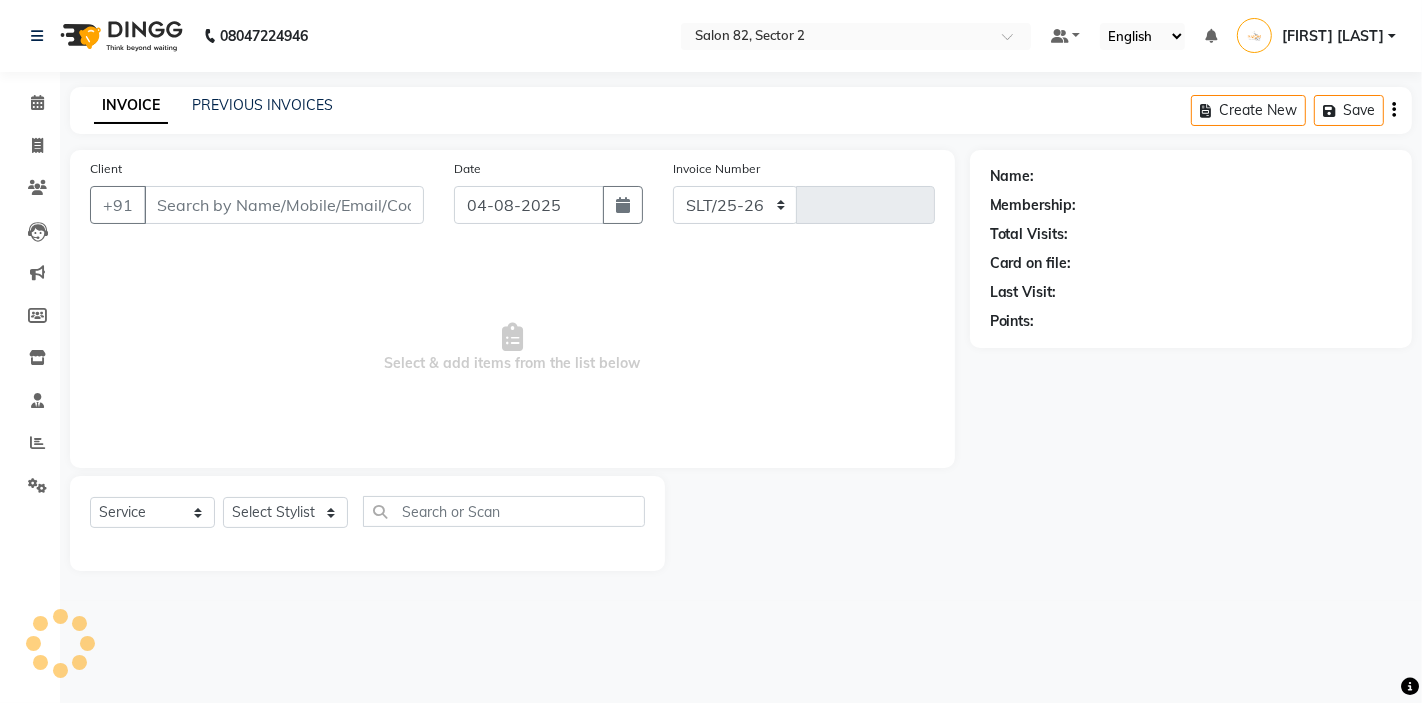 type on "1228" 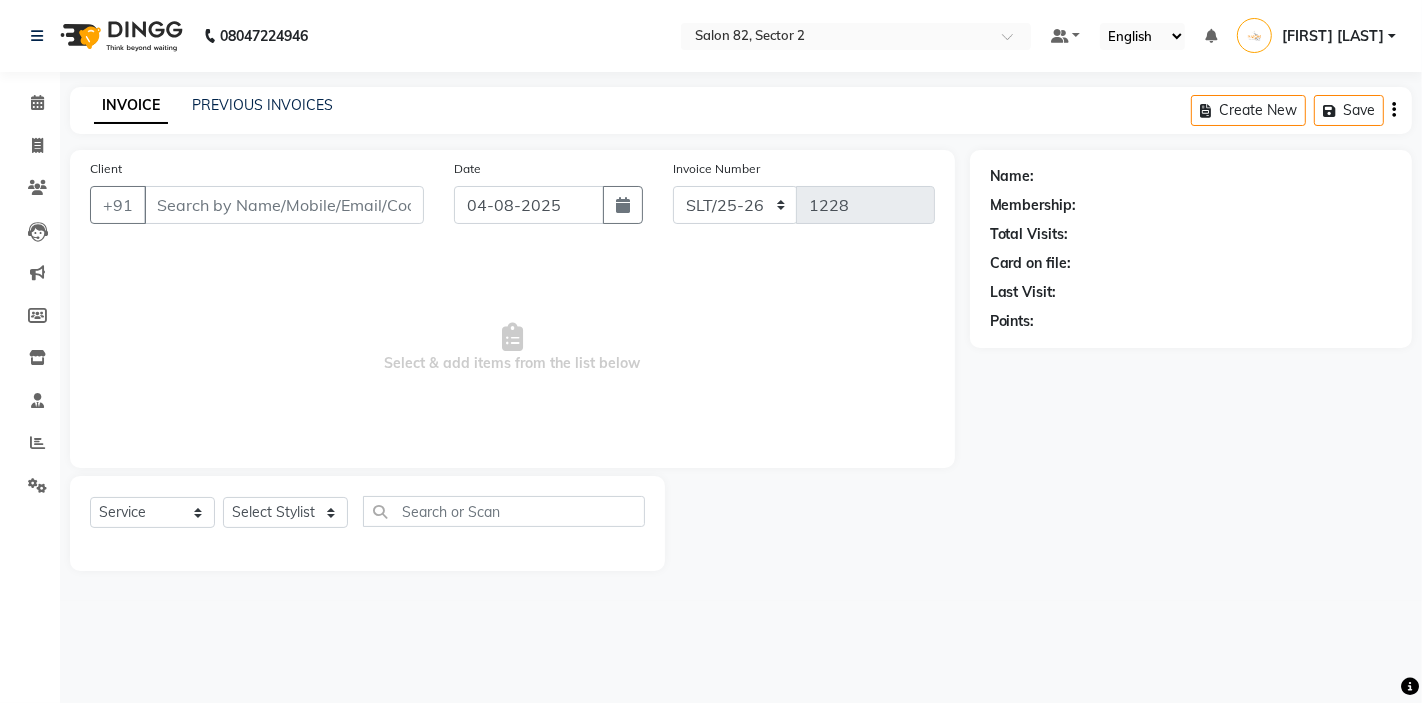 type on "[PHONE]" 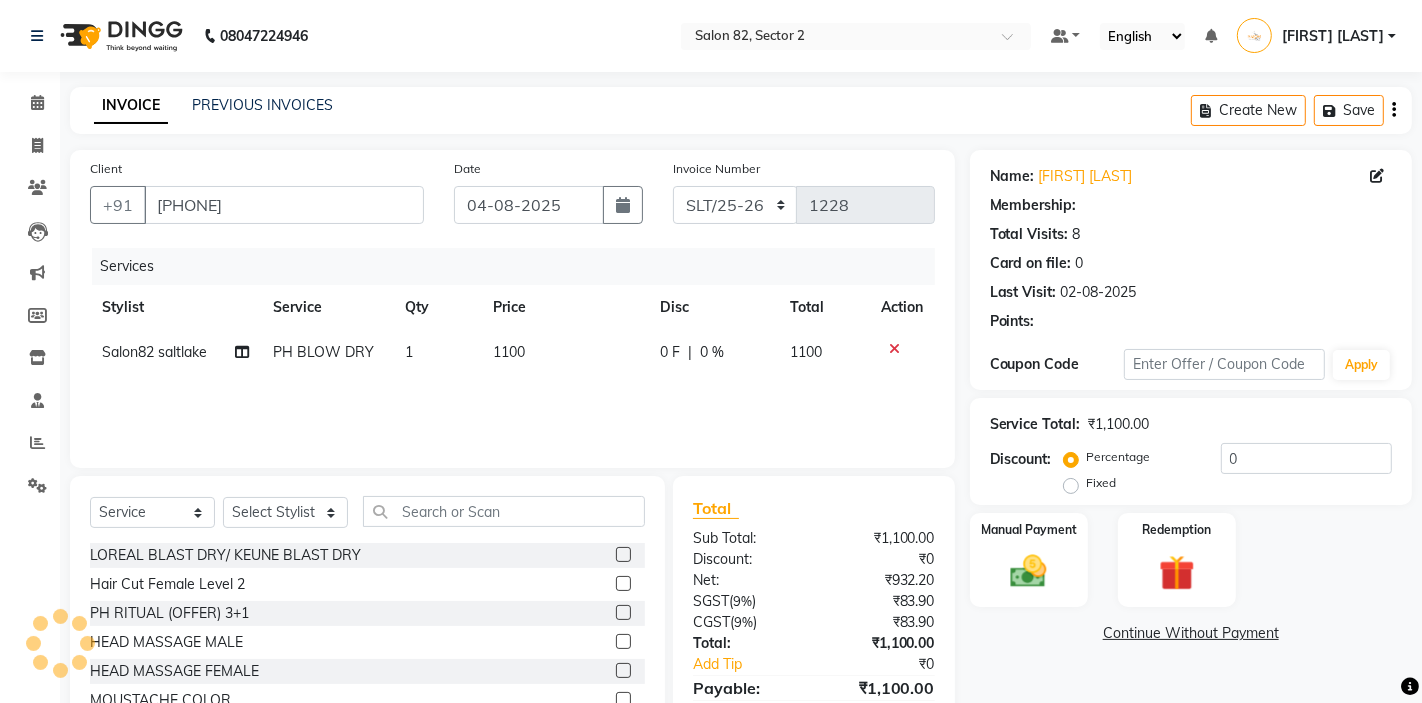 select on "1: Object" 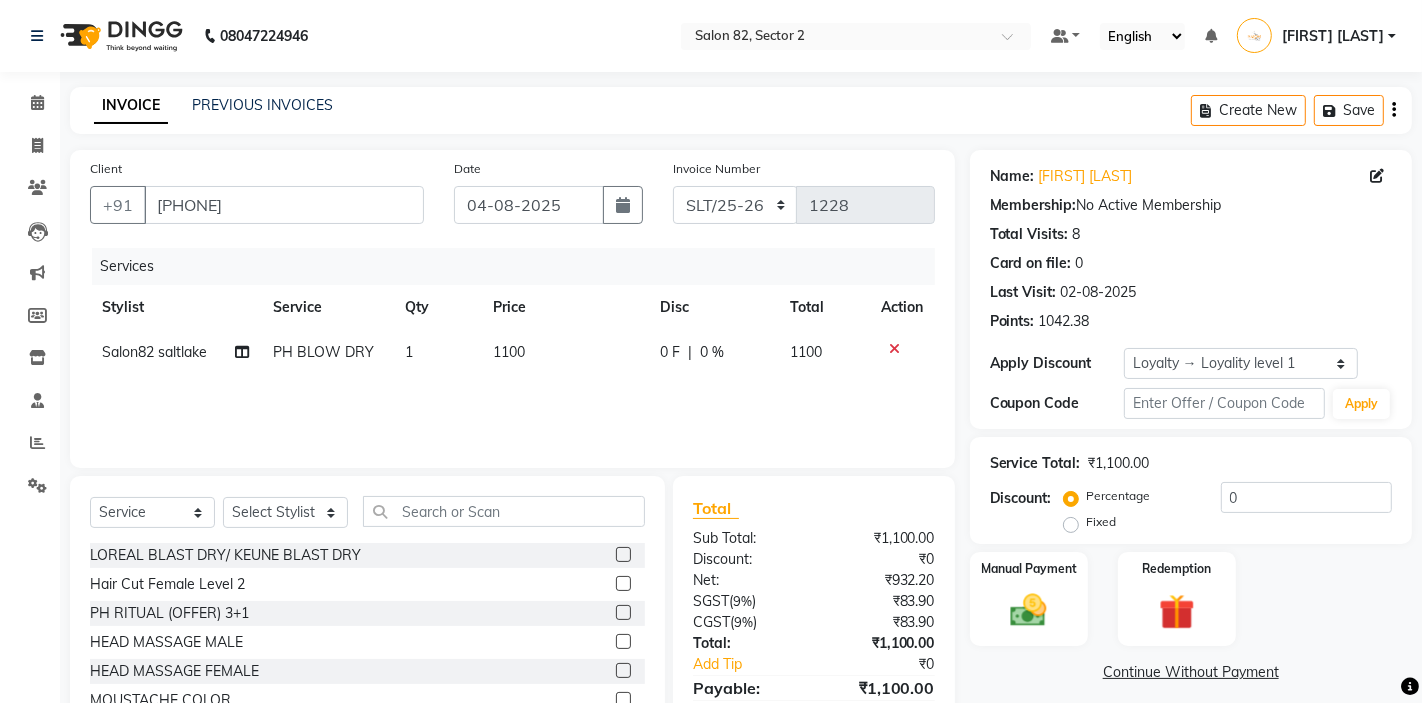 click on "Salon82 saltlake" 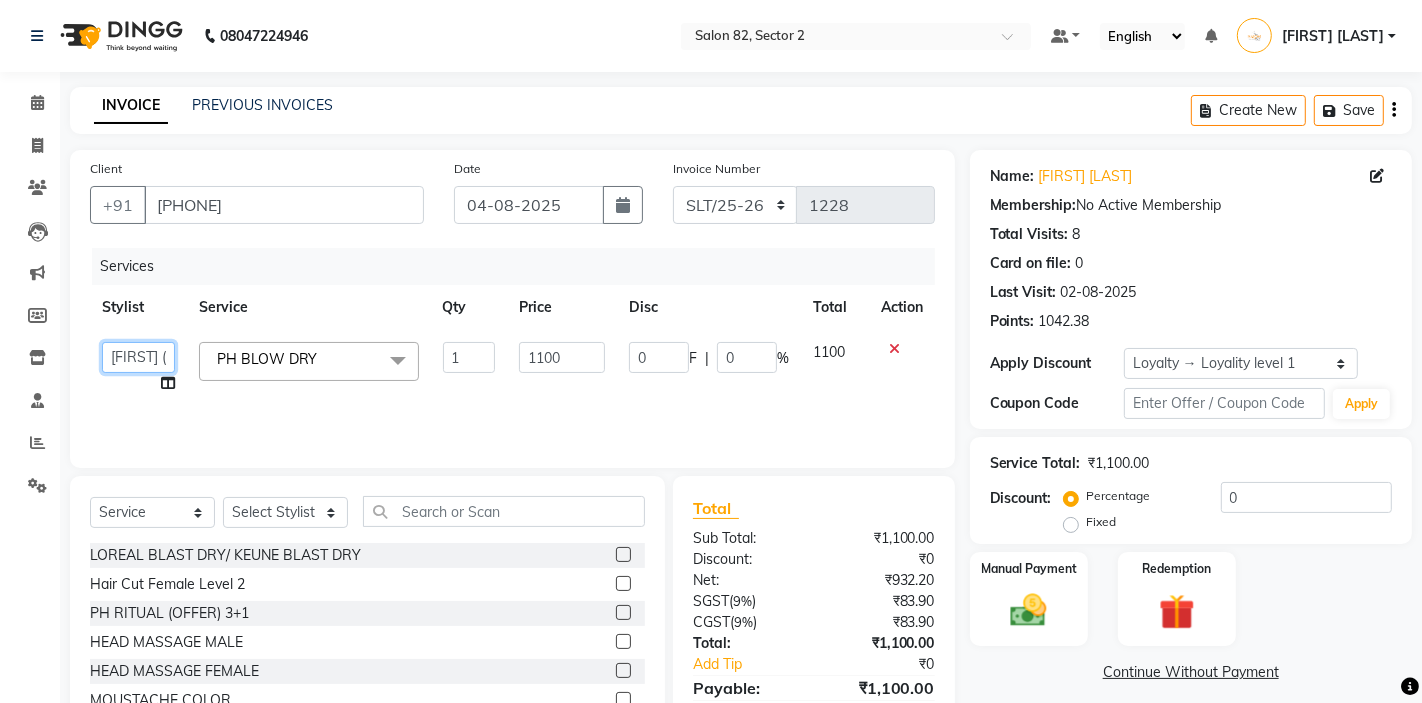 click on "AKTAR (level-1)   ARZOO (level-2)   BUNNY (level-1)   FAIZAL   INJAMAM   MANISH (level-1)   MANJAR (Level-2)   NUPUR (SKIN)   POONAM   PRIYA (PEDI)   ROHIT    Salon82 saltlake   SOMA DEY   SUBHO (PEDI)   SUMON (NAILS)" 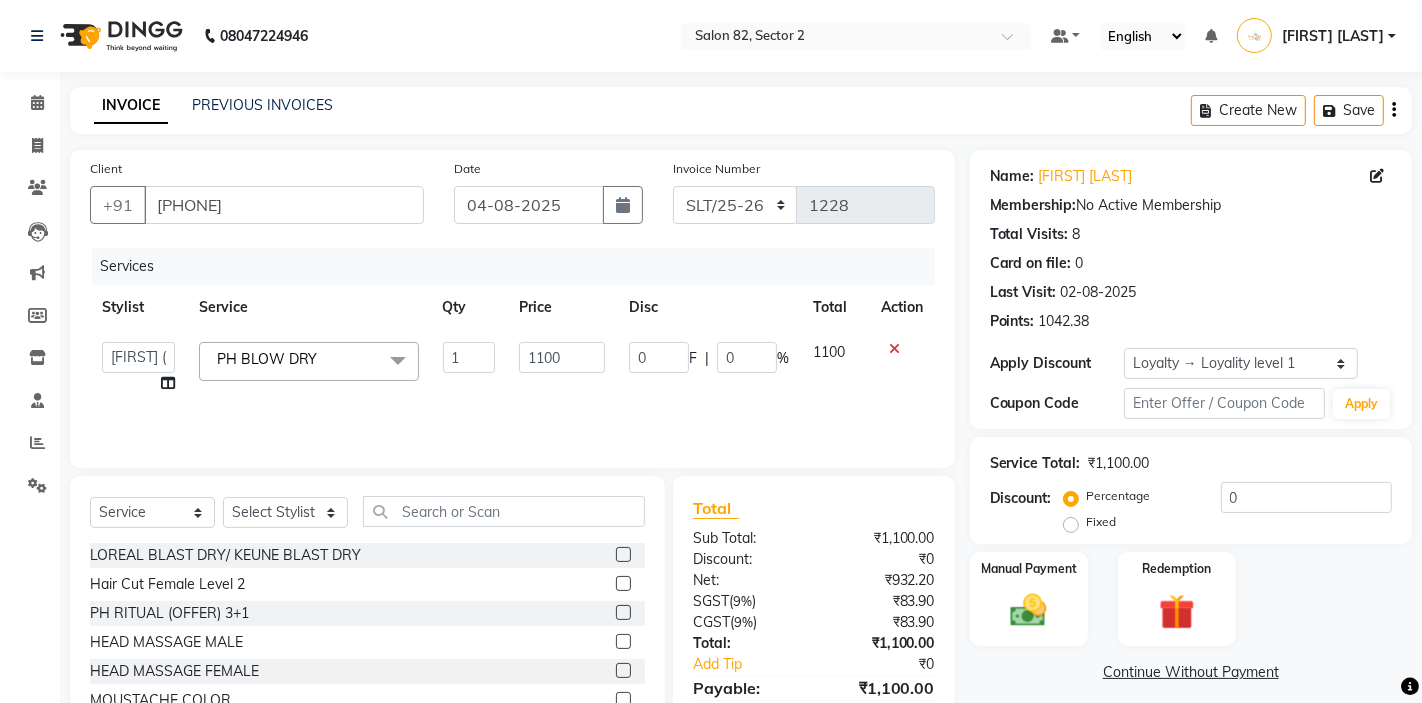 select on "33727" 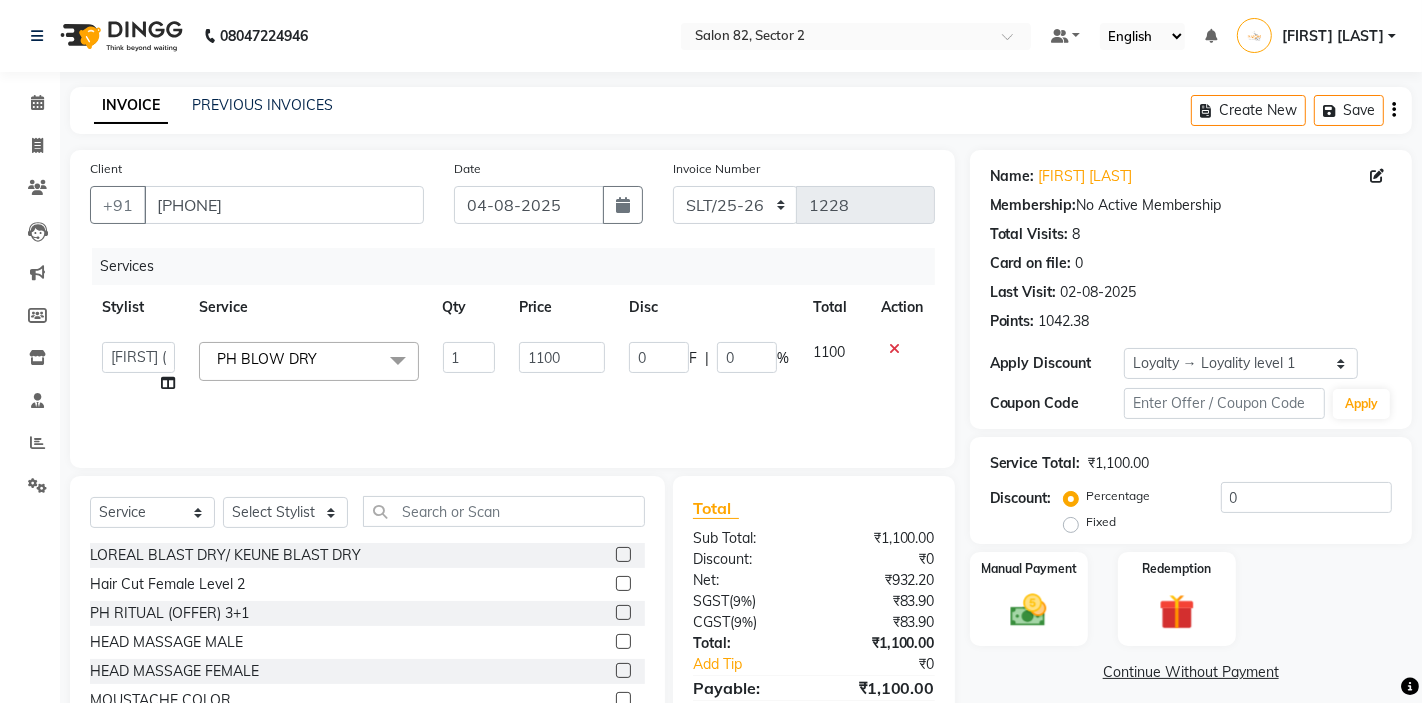 click on "Service" 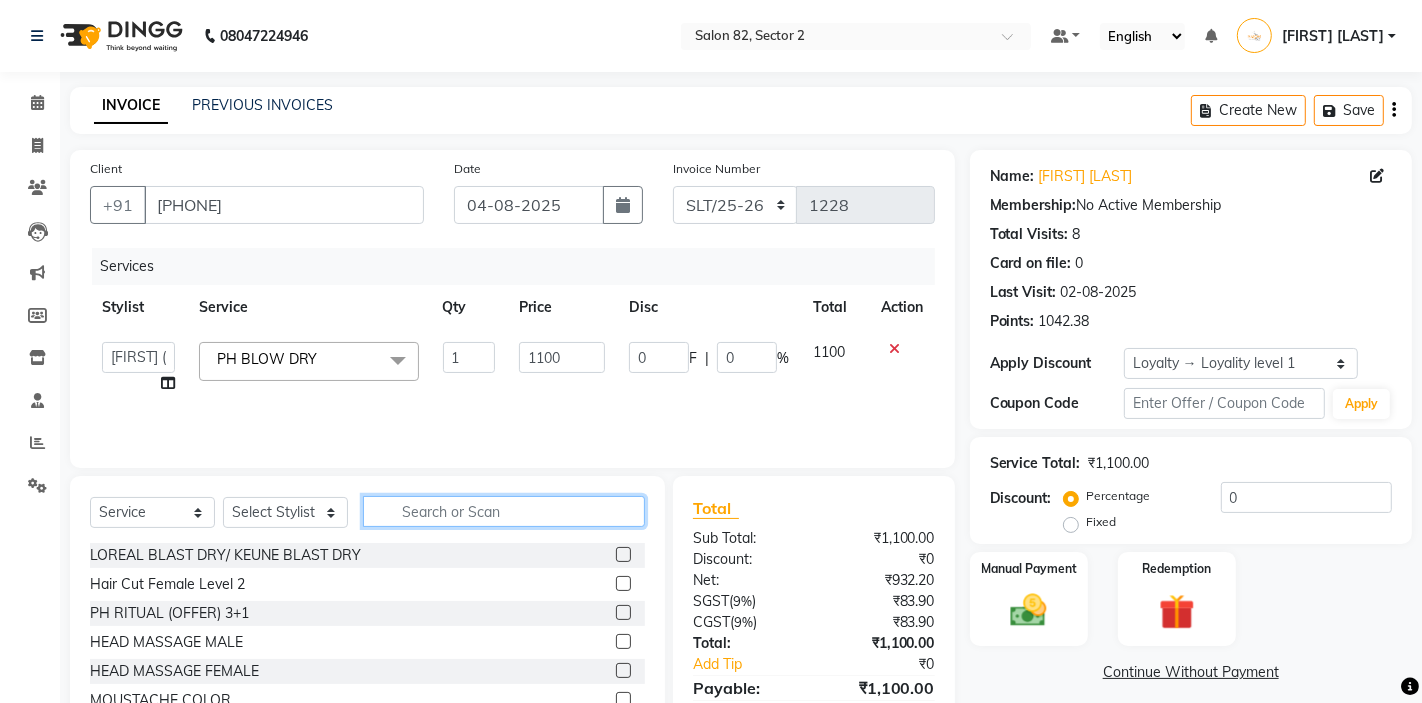 click 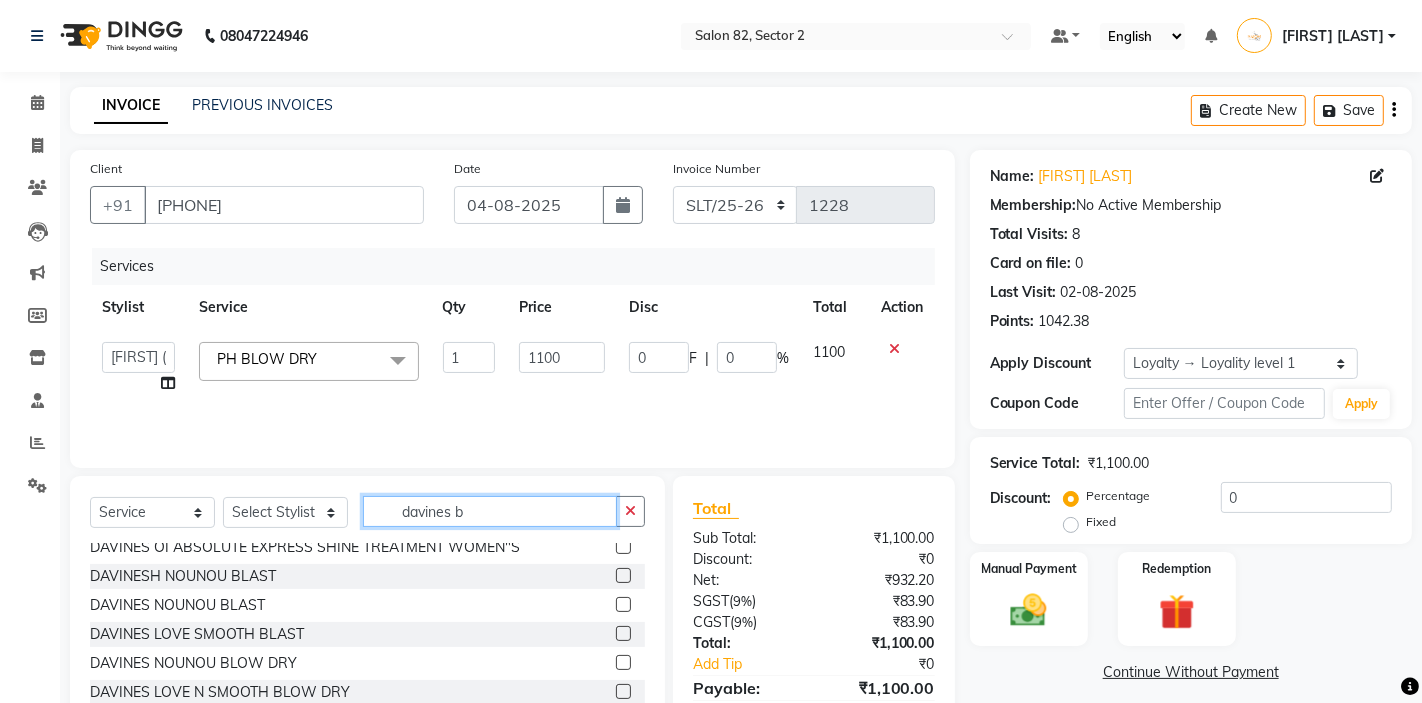 scroll, scrollTop: 154, scrollLeft: 0, axis: vertical 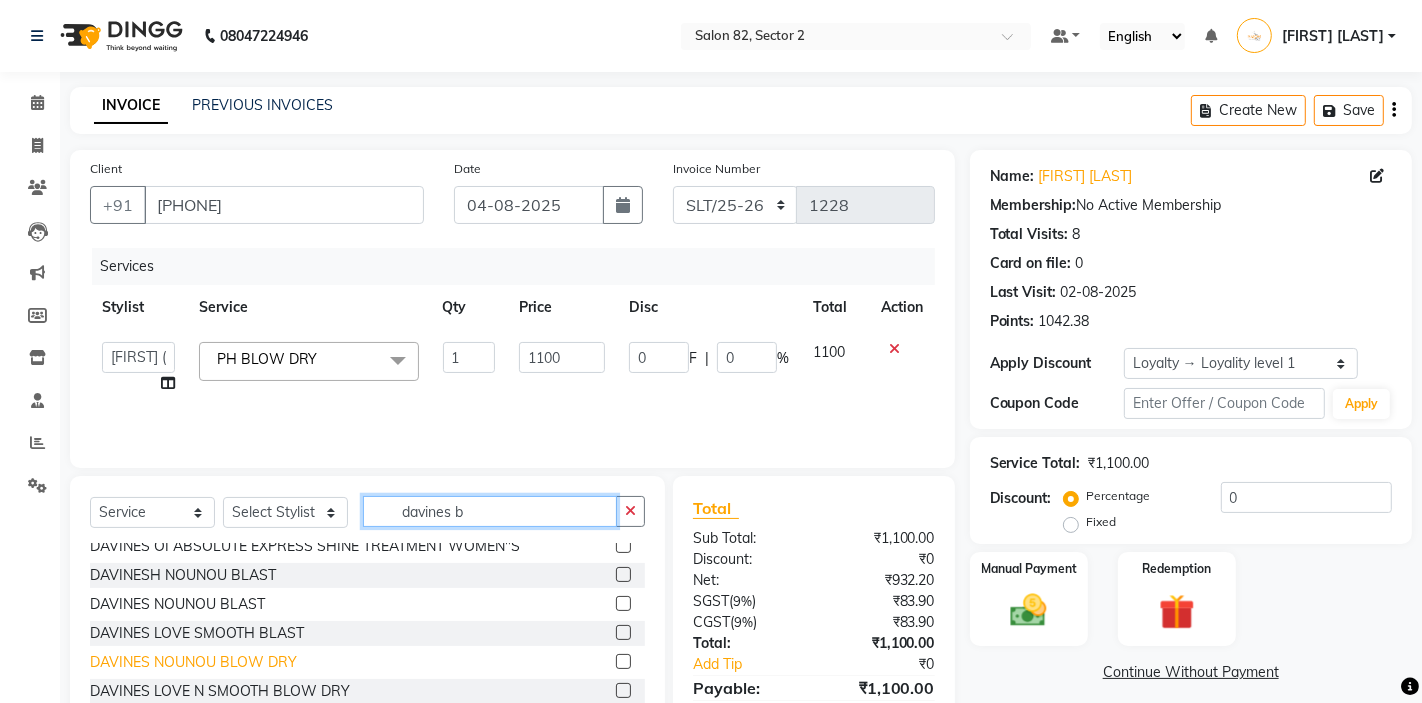 type on "davines b" 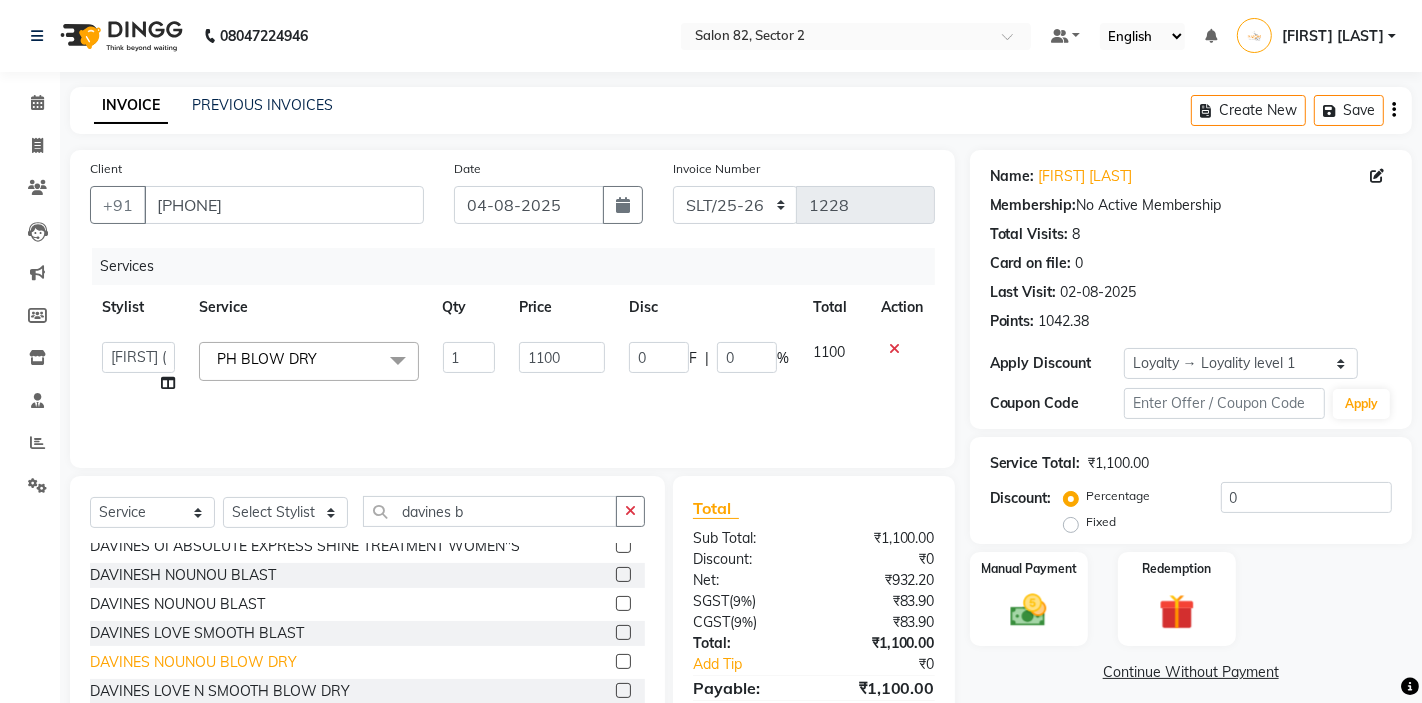 click on "DAVINES  NOUNOU BLOW DRY" 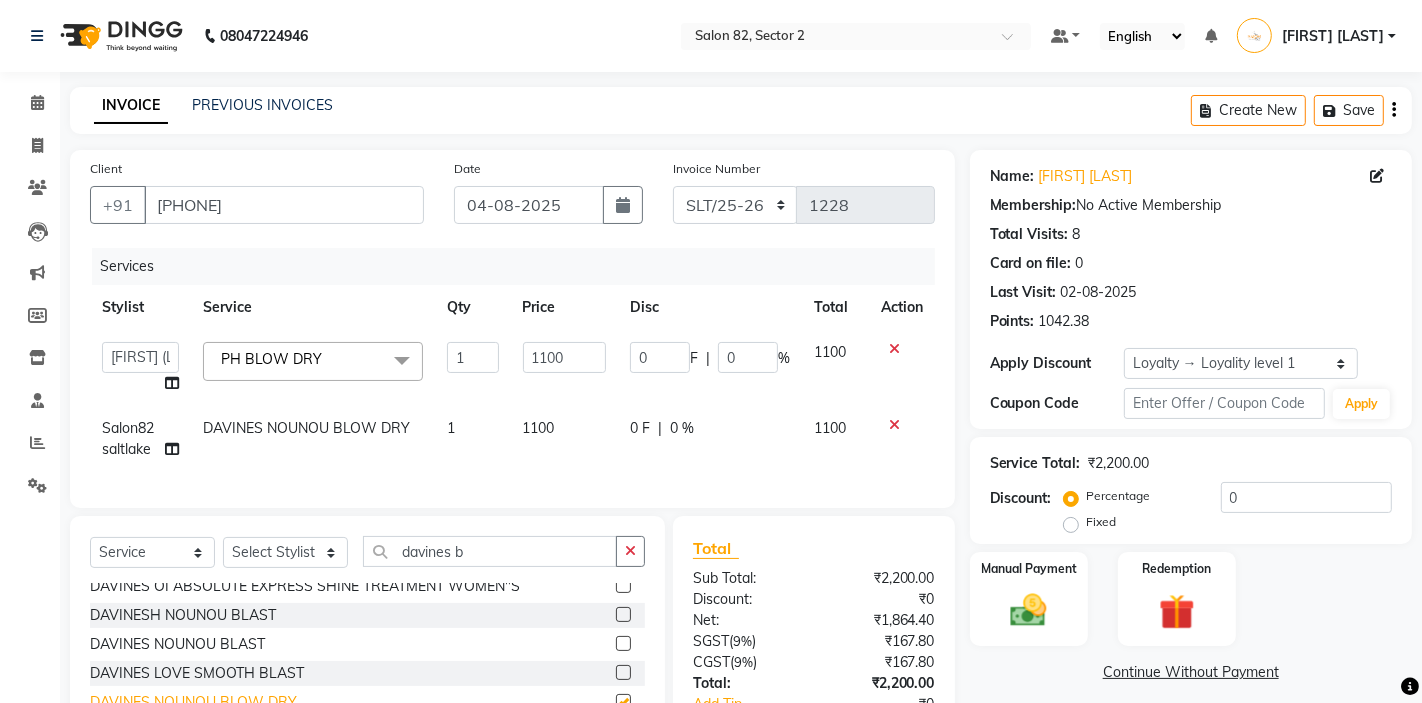 checkbox on "false" 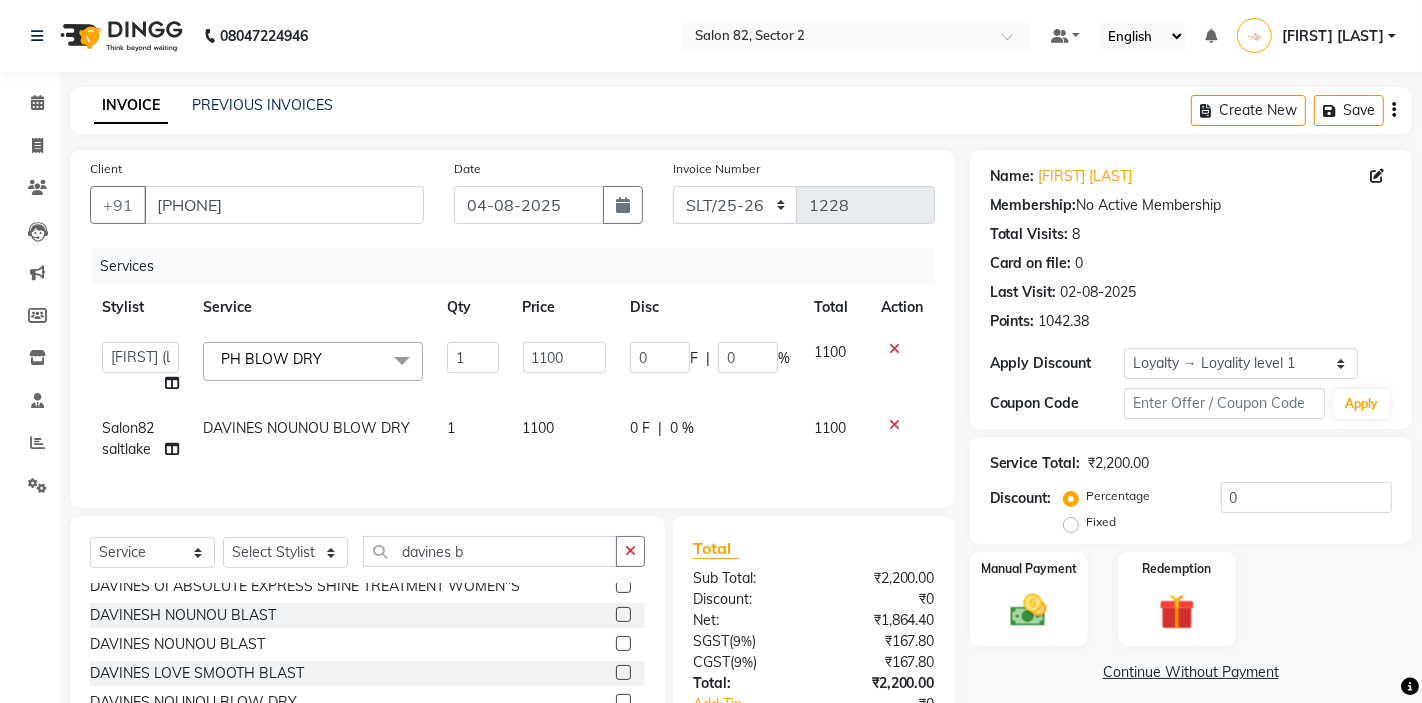click 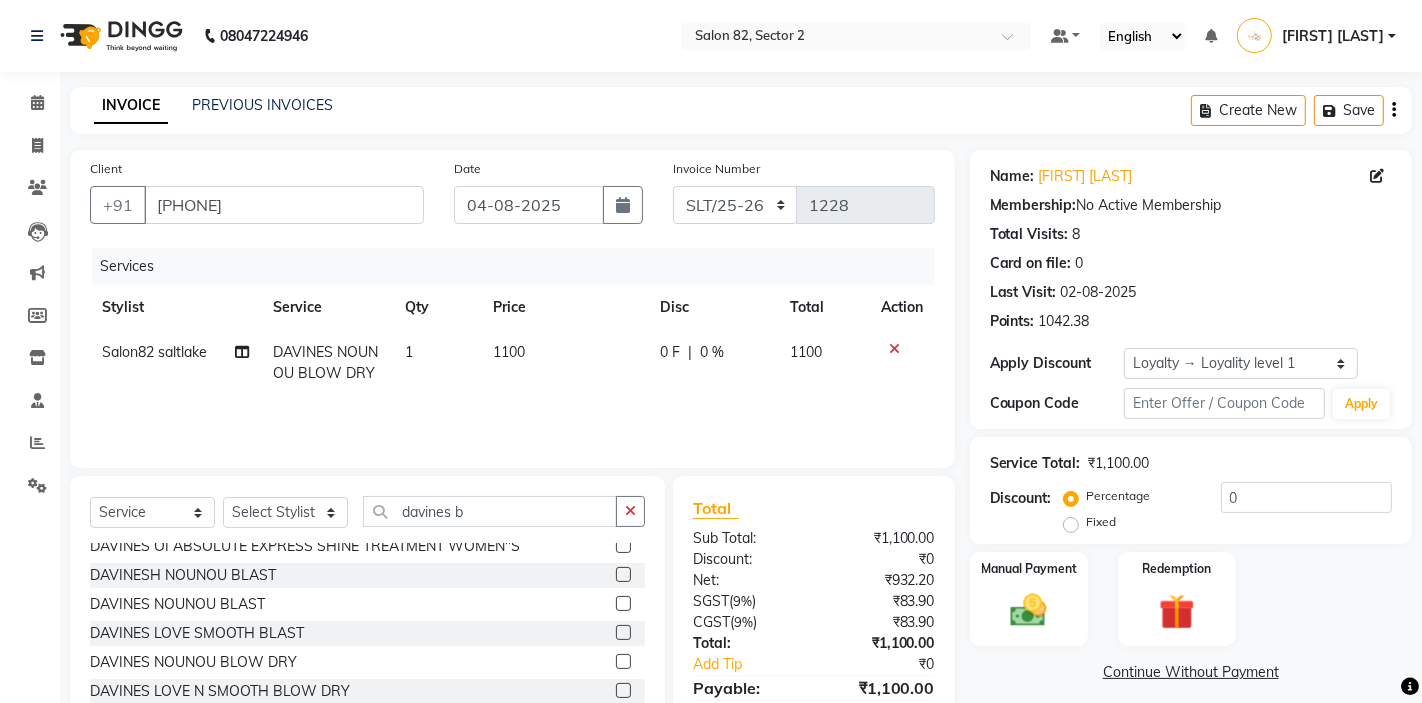 scroll, scrollTop: 97, scrollLeft: 0, axis: vertical 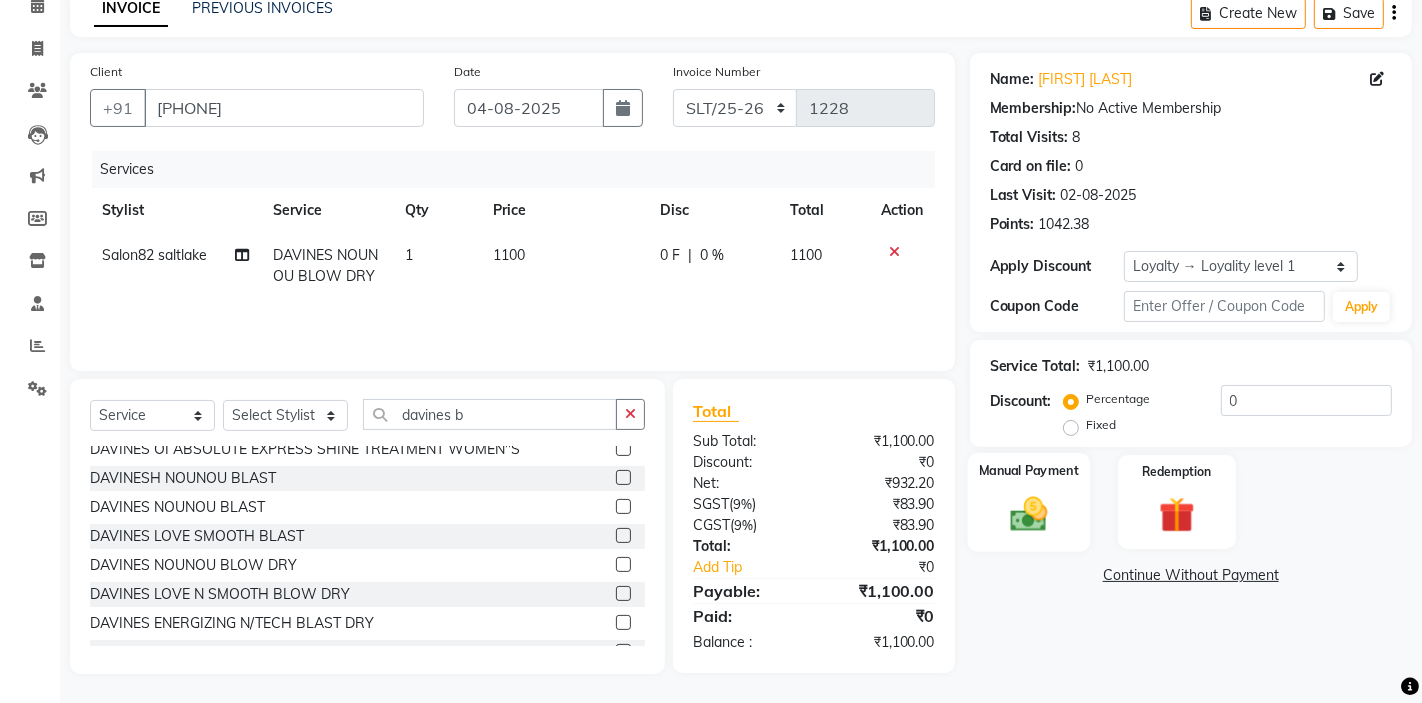 click 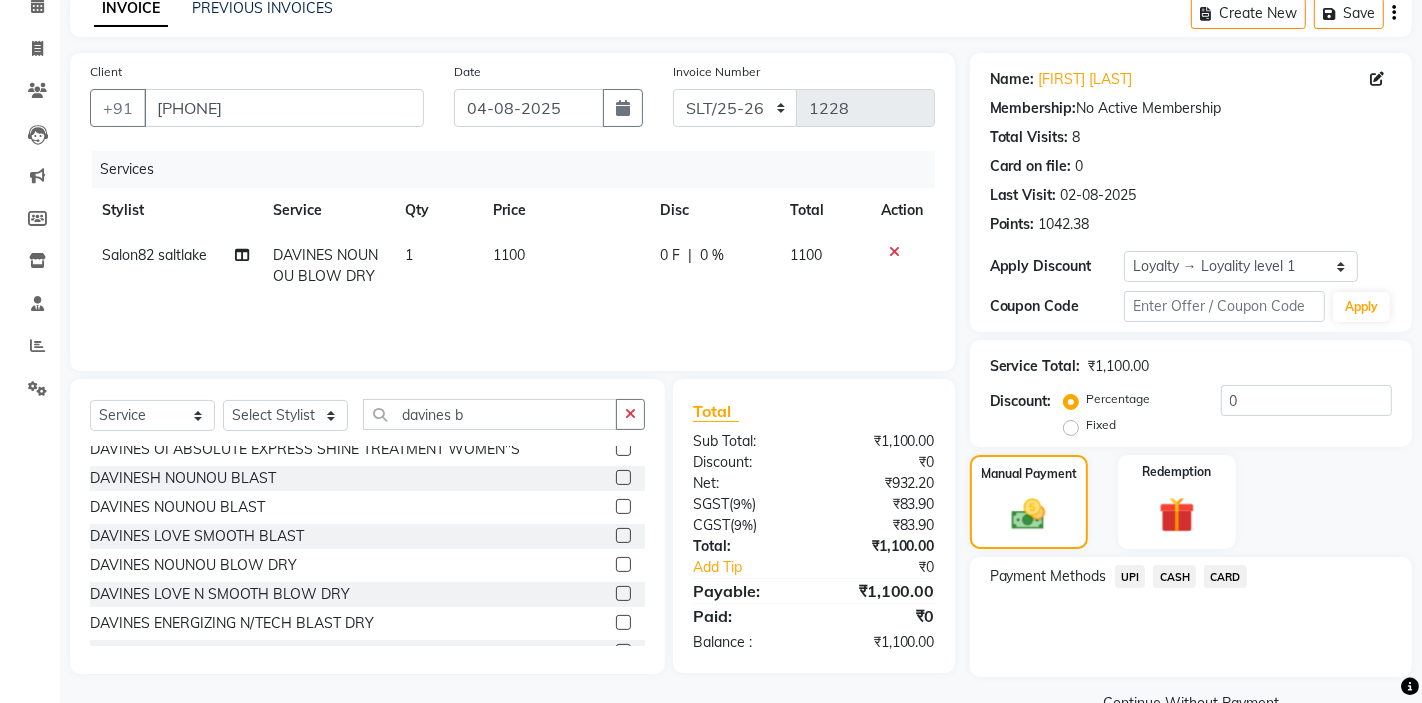 click on "CASH" 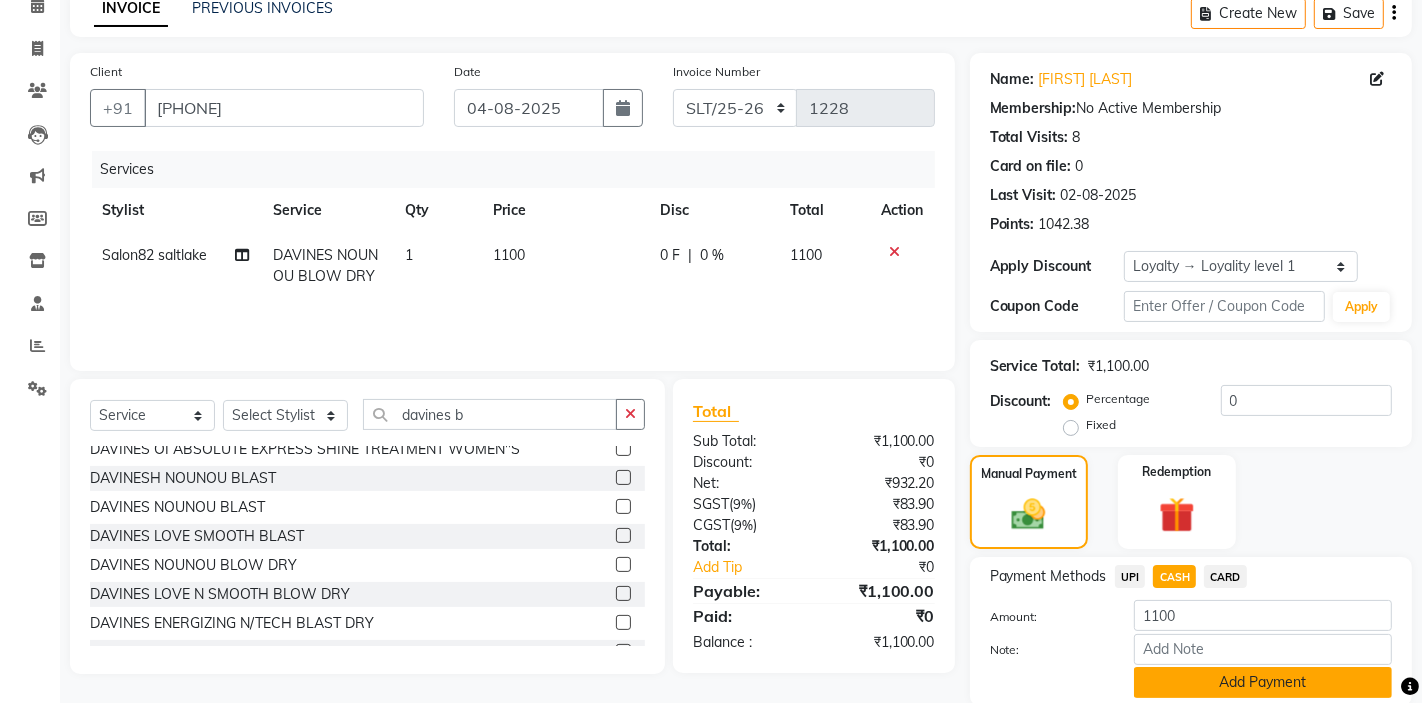 click on "Add Payment" 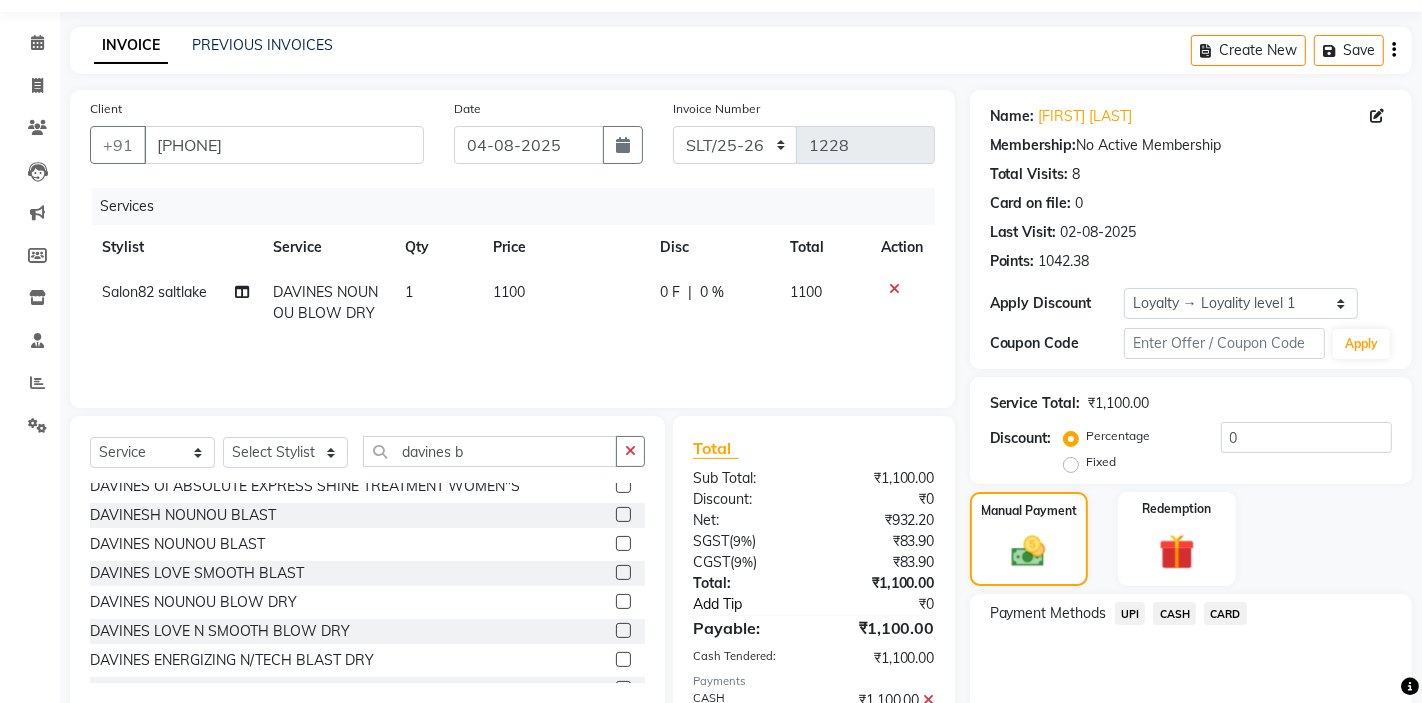 scroll, scrollTop: 0, scrollLeft: 0, axis: both 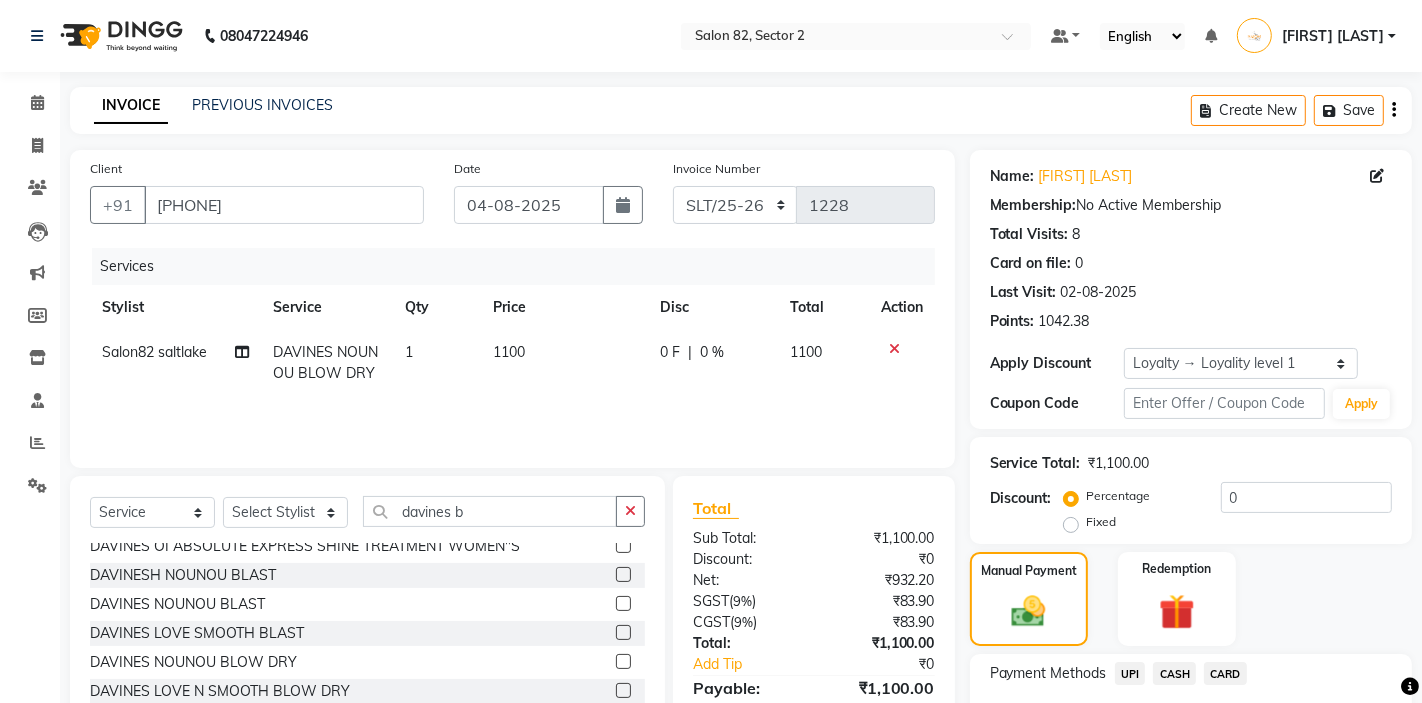 click on "Salon82 saltlake" 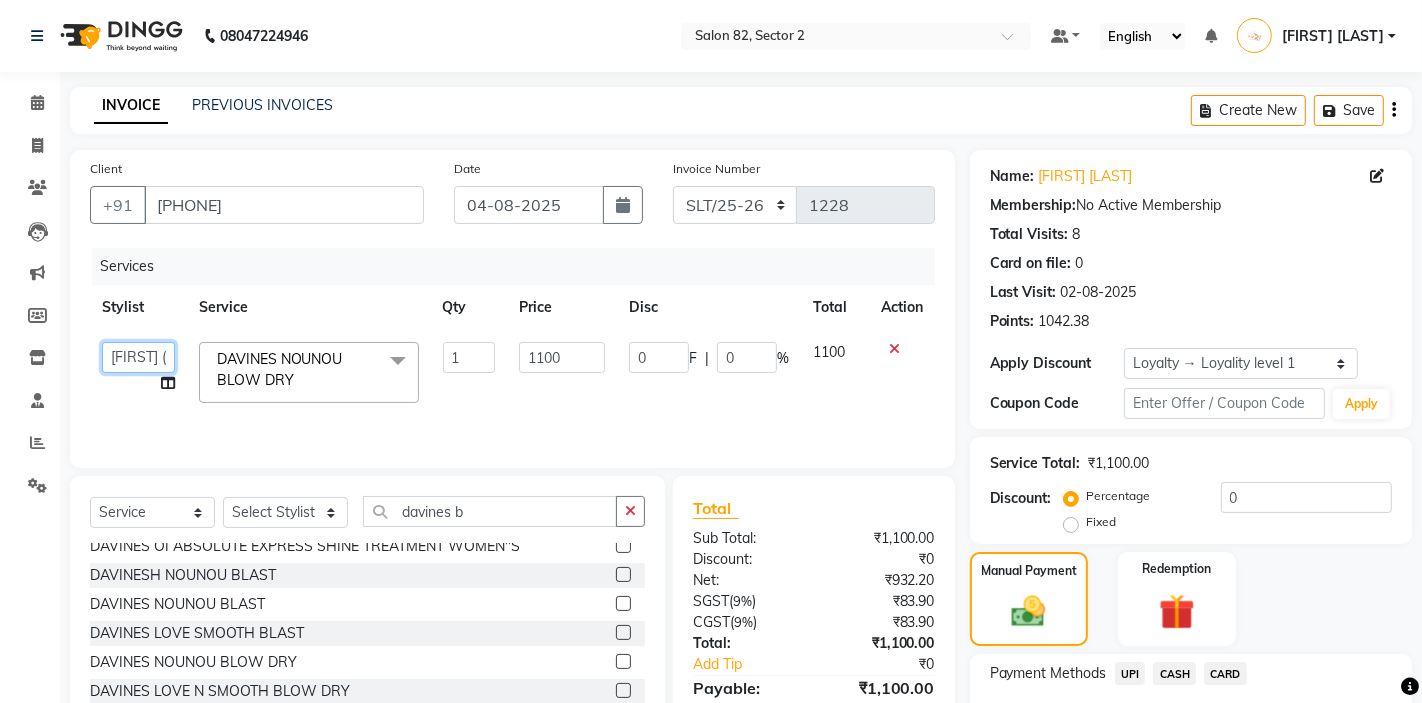 click on "AKTAR (level-1)   ARZOO (level-2)   BUNNY (level-1)   FAIZAL   INJAMAM   MANISH (level-1)   MANJAR (Level-2)   NUPUR (SKIN)   POONAM   PRIYA (PEDI)   ROHIT    Salon82 saltlake   SOMA DEY   SUBHO (PEDI)   SUMON (NAILS)" 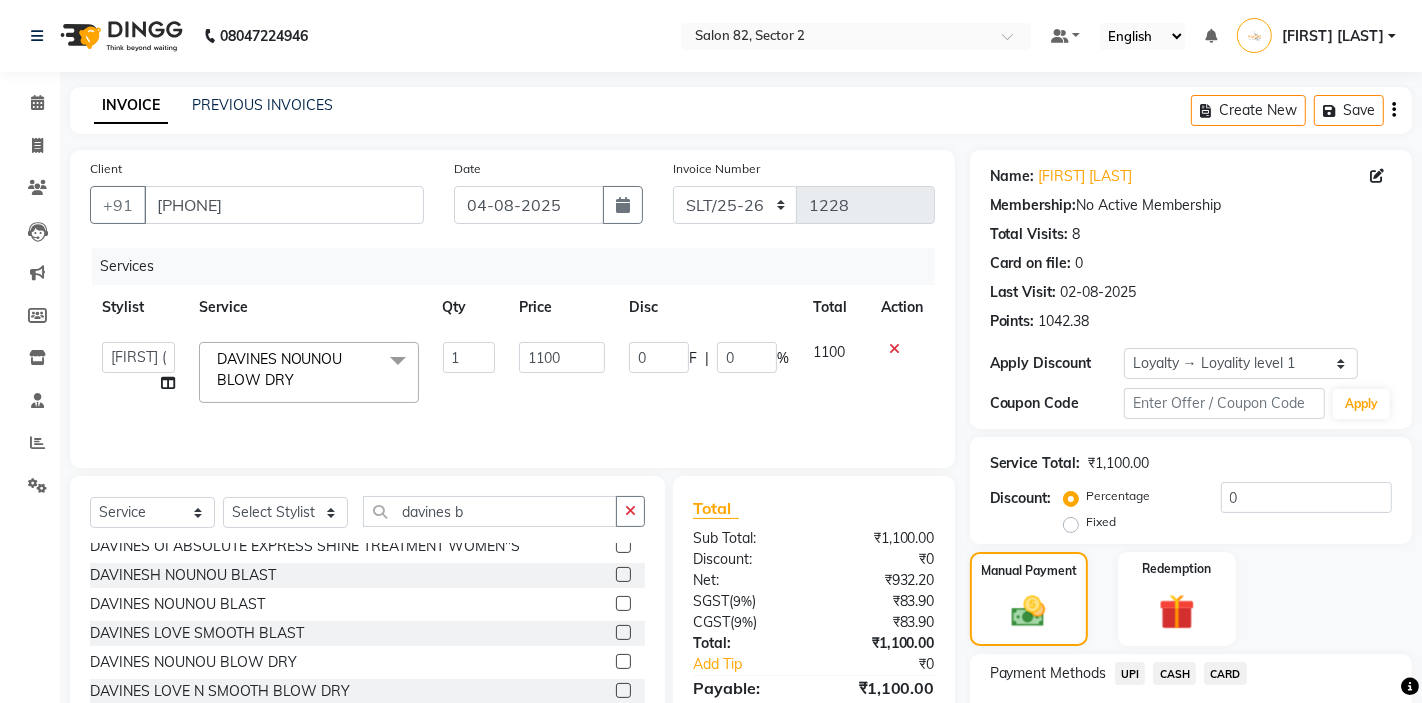 select on "33727" 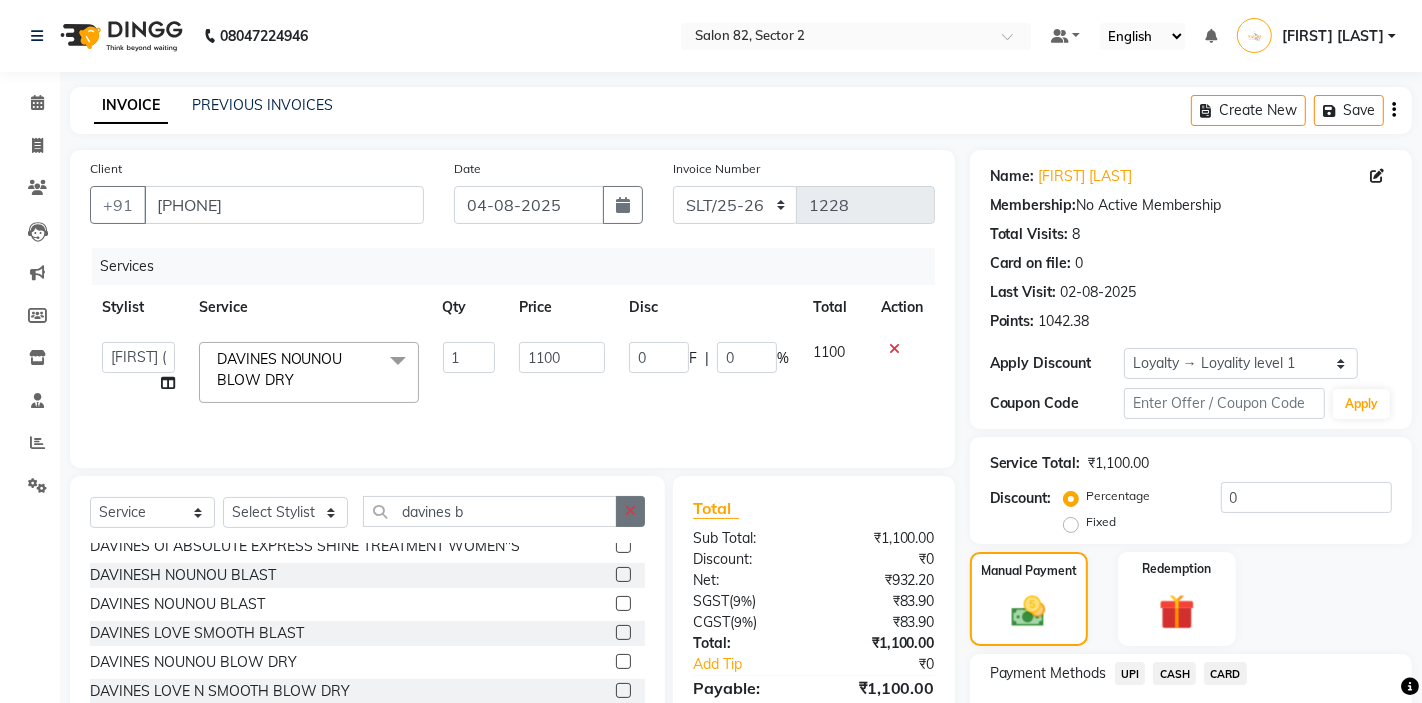 click 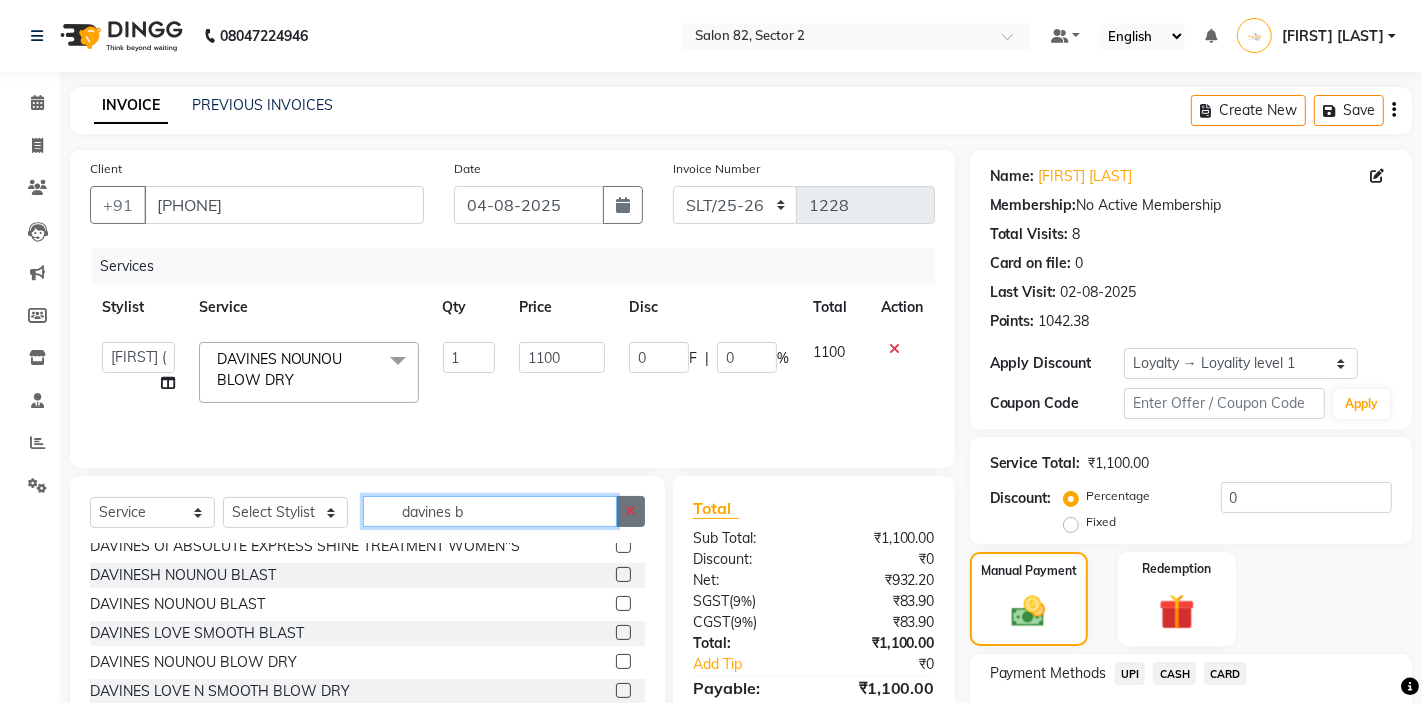 type 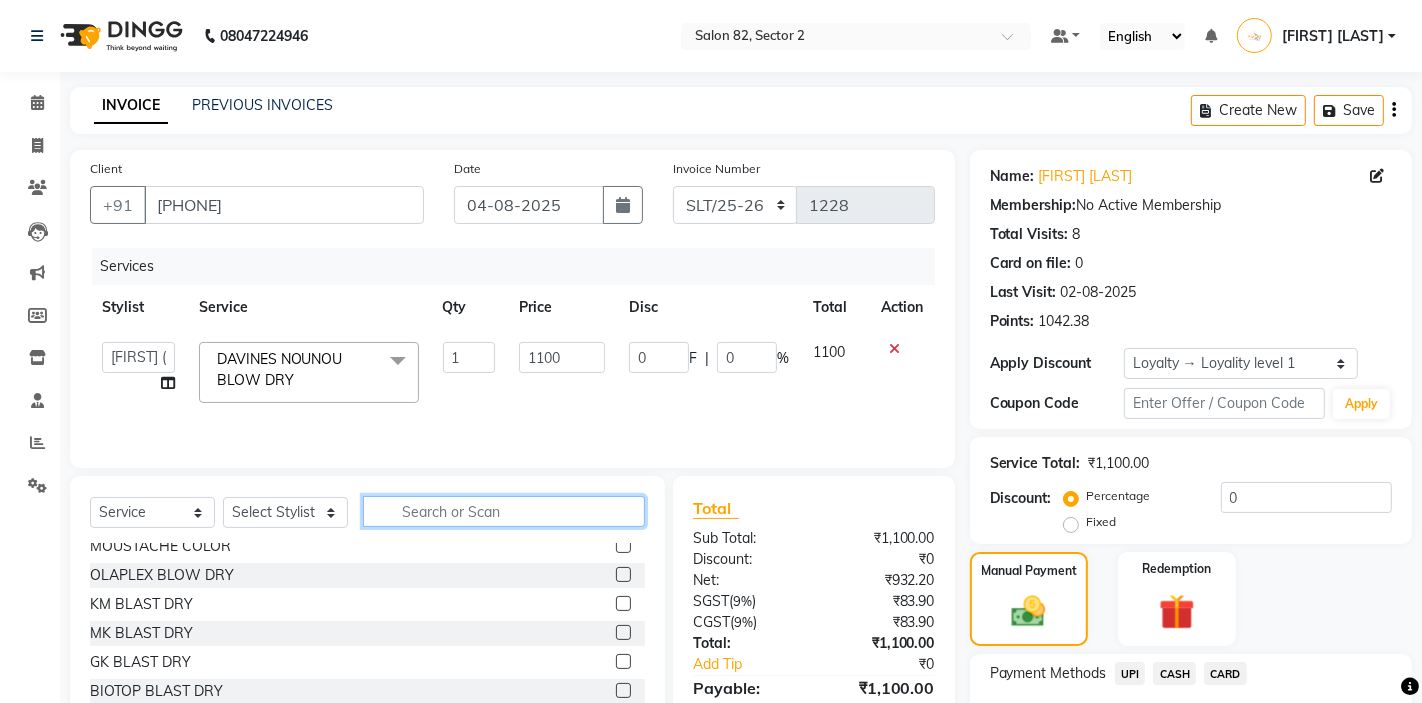 scroll, scrollTop: 266, scrollLeft: 0, axis: vertical 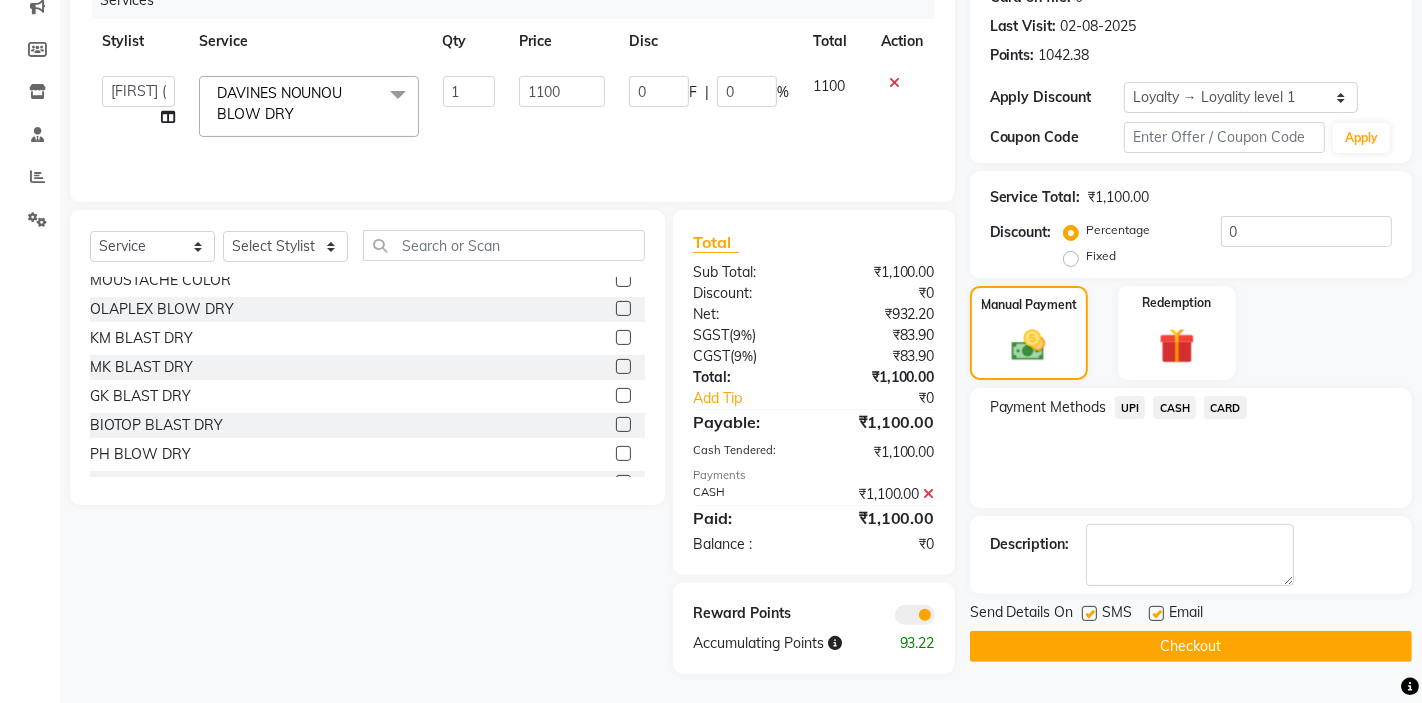 click on "Checkout" 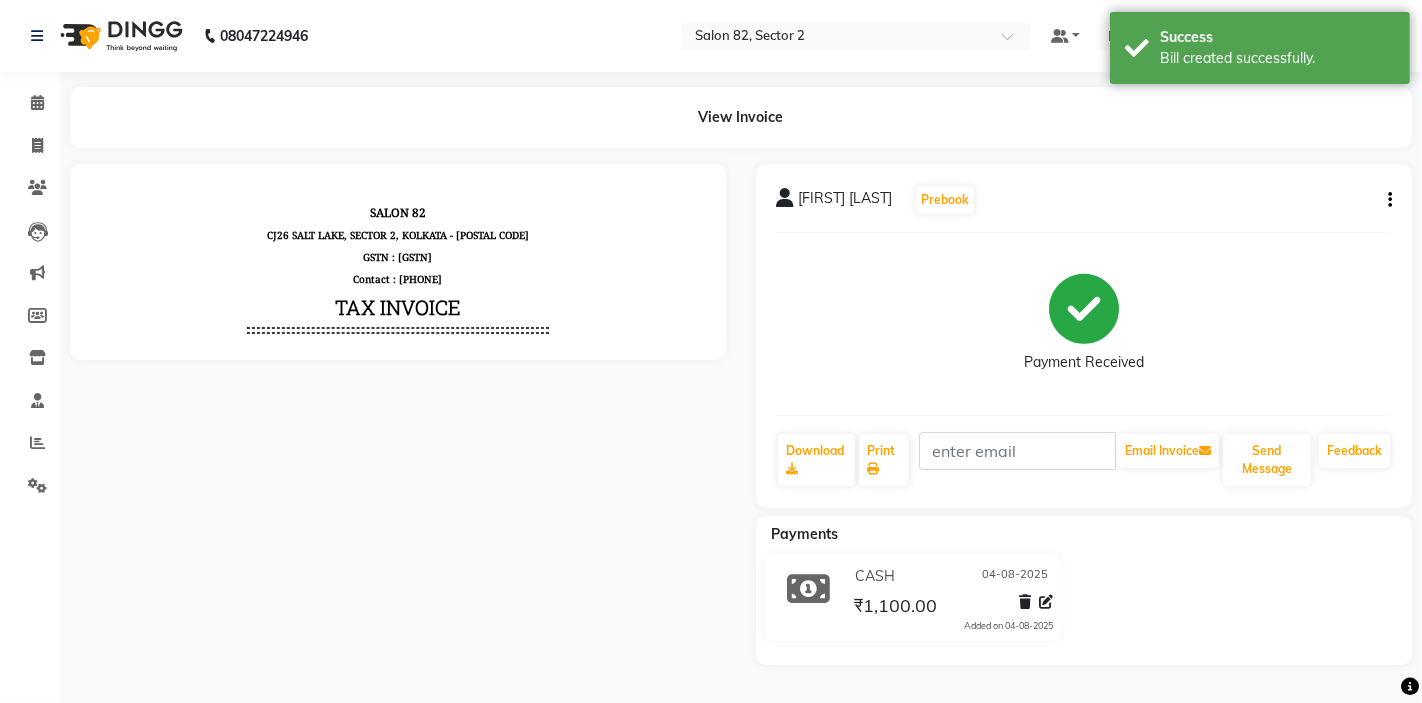 scroll, scrollTop: 0, scrollLeft: 0, axis: both 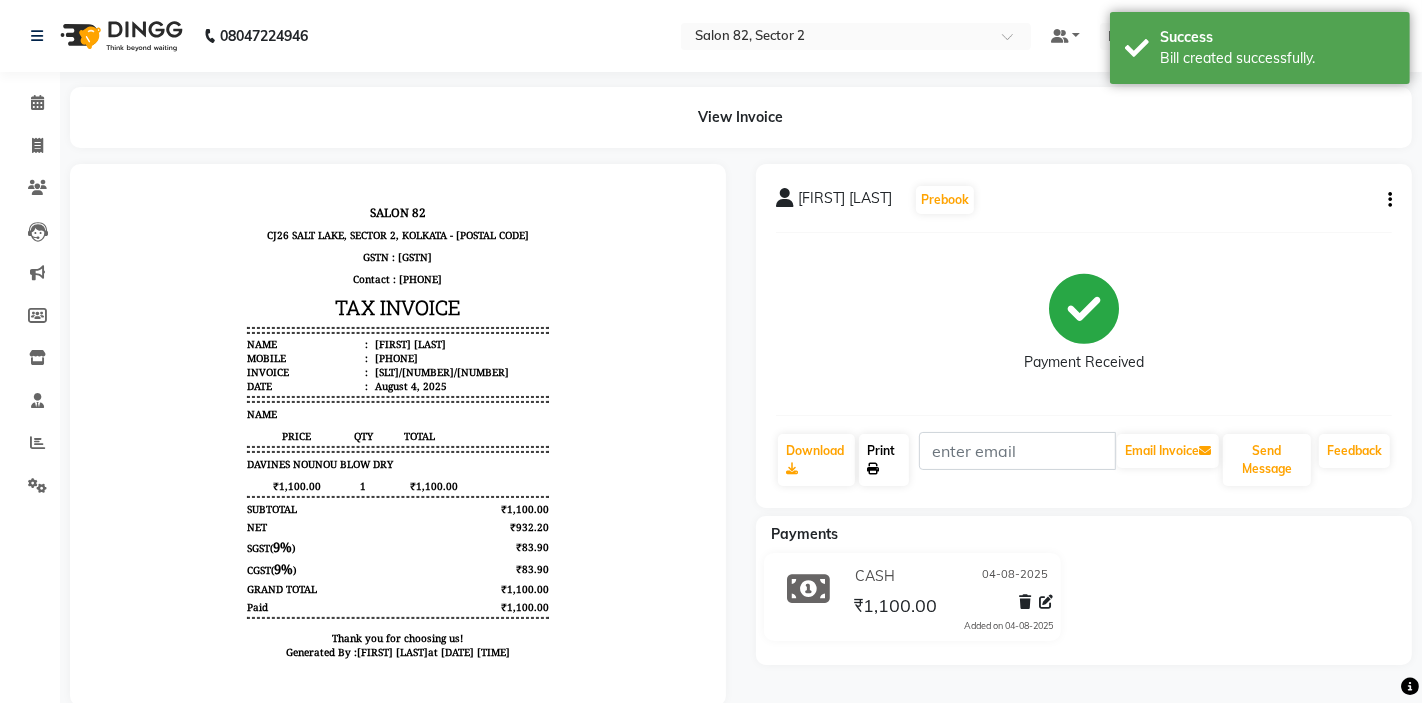 click on "Print" 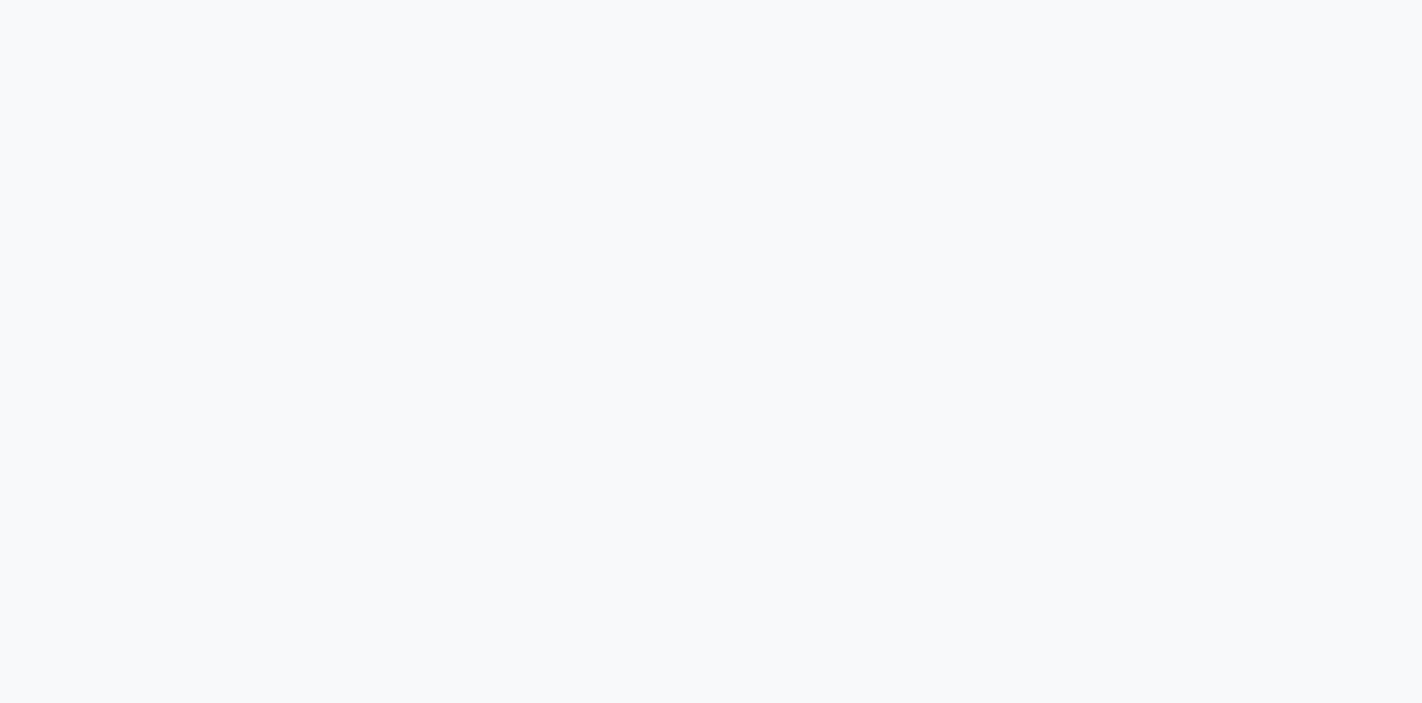 scroll, scrollTop: 0, scrollLeft: 0, axis: both 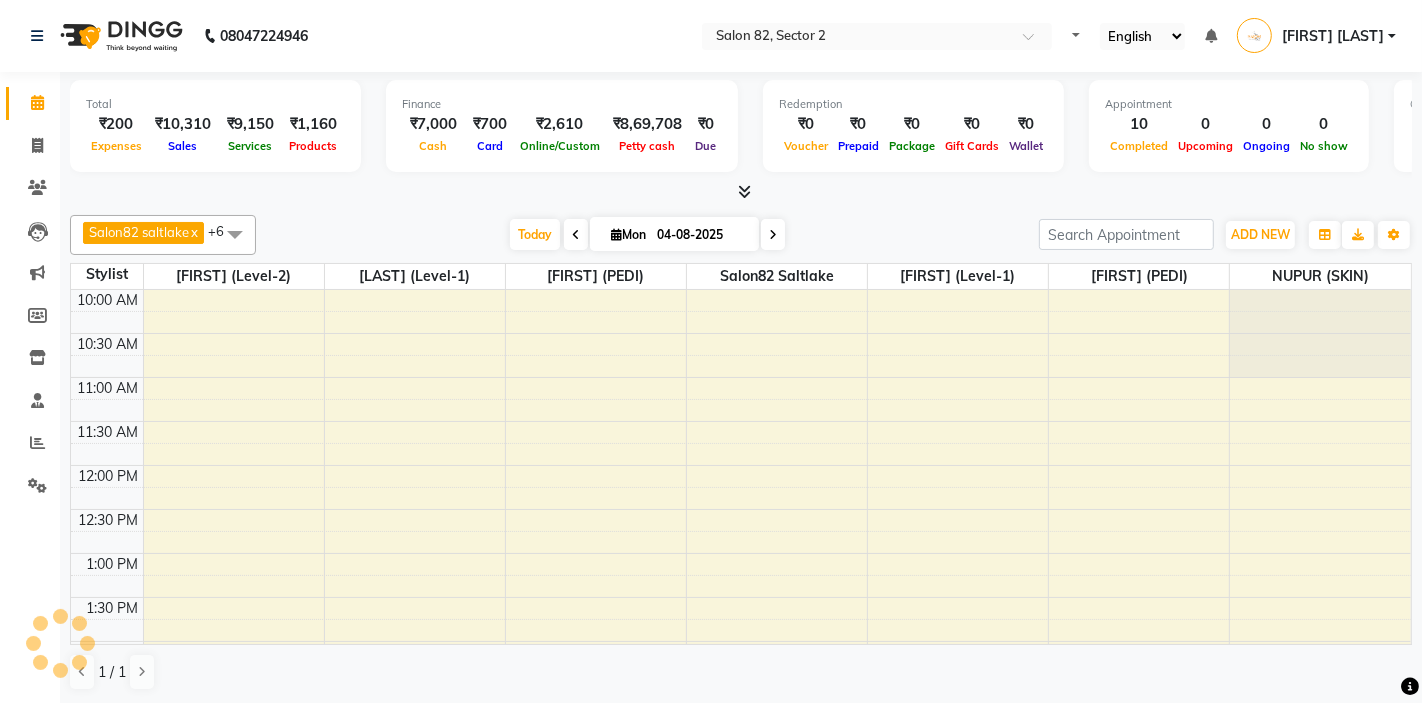 select on "en" 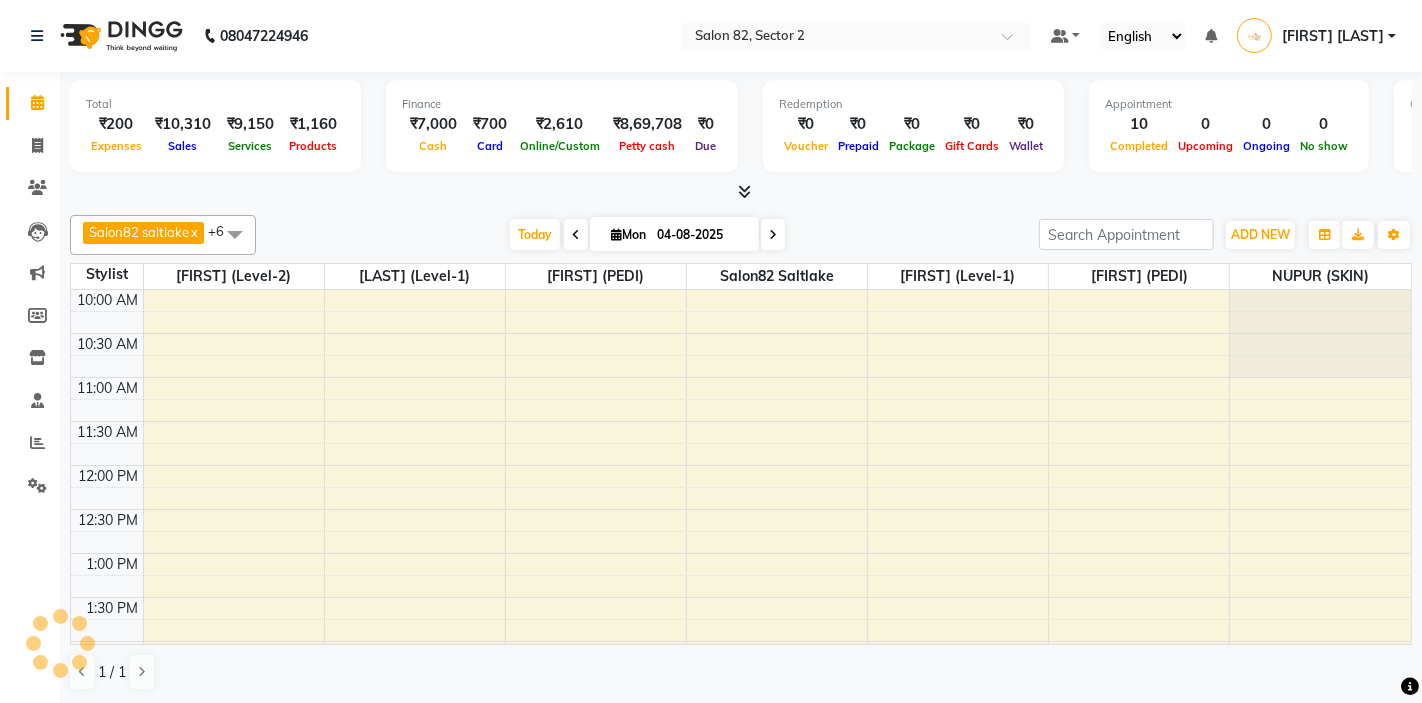 scroll, scrollTop: 0, scrollLeft: 0, axis: both 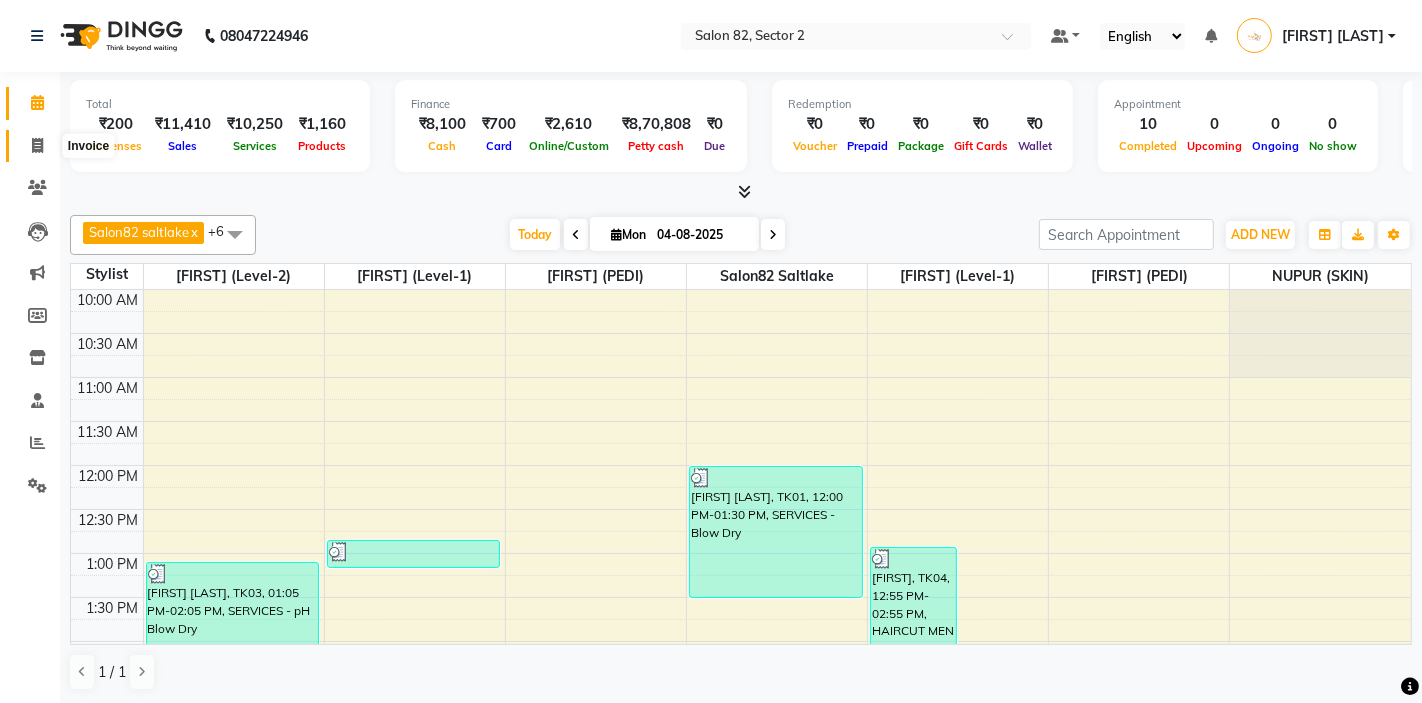 click 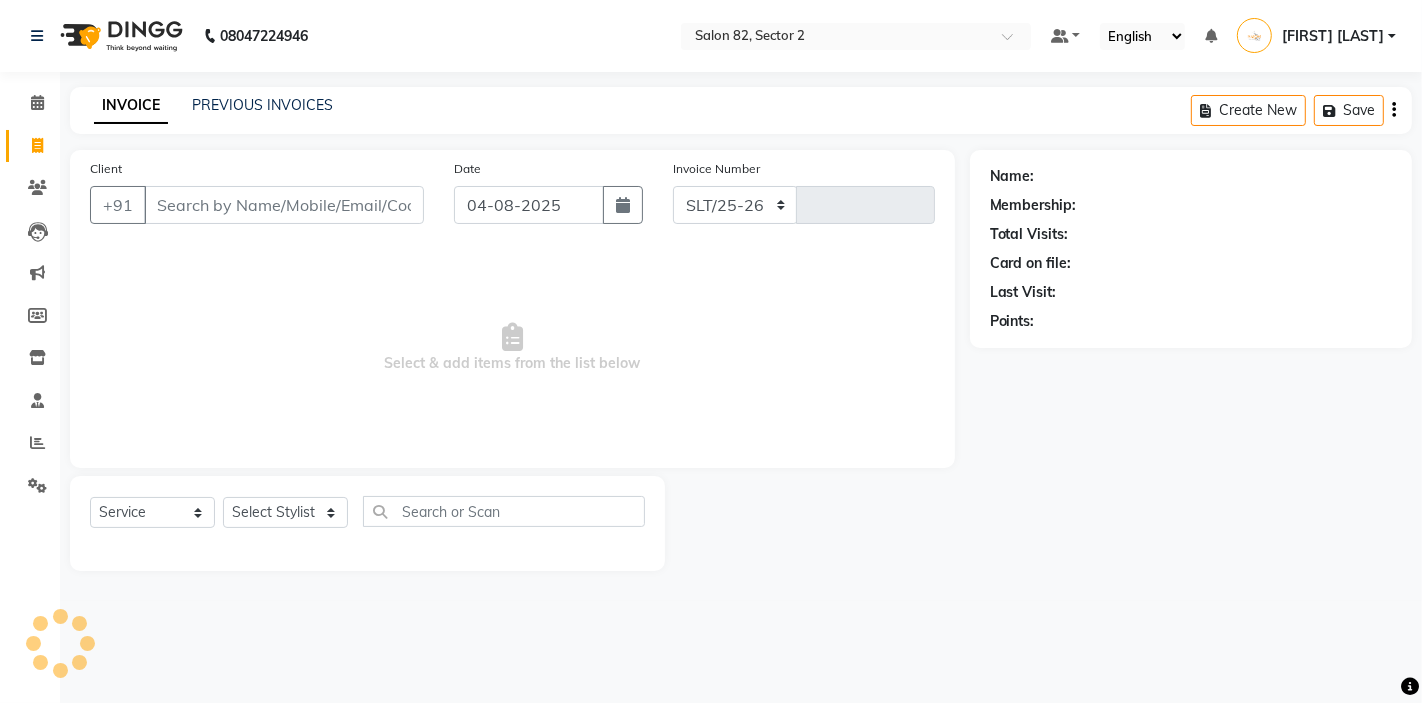 select on "8703" 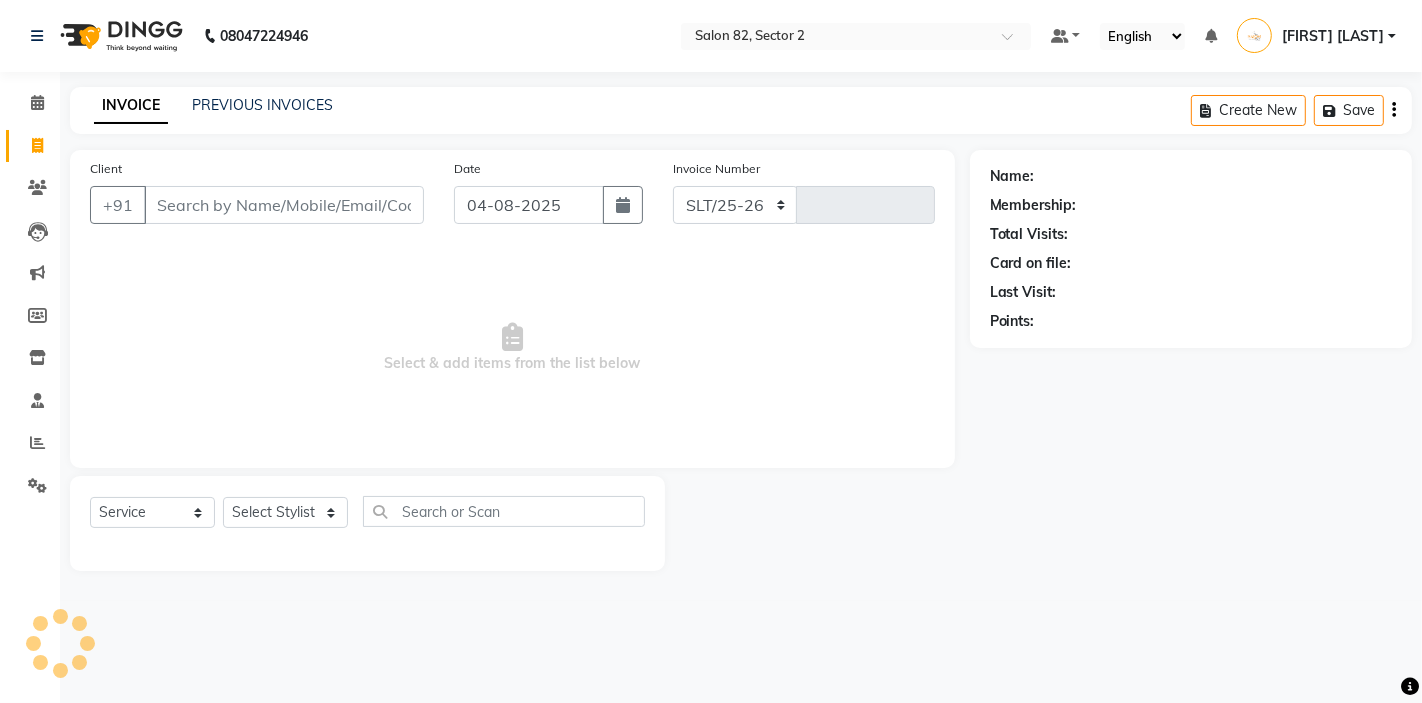 type on "1229" 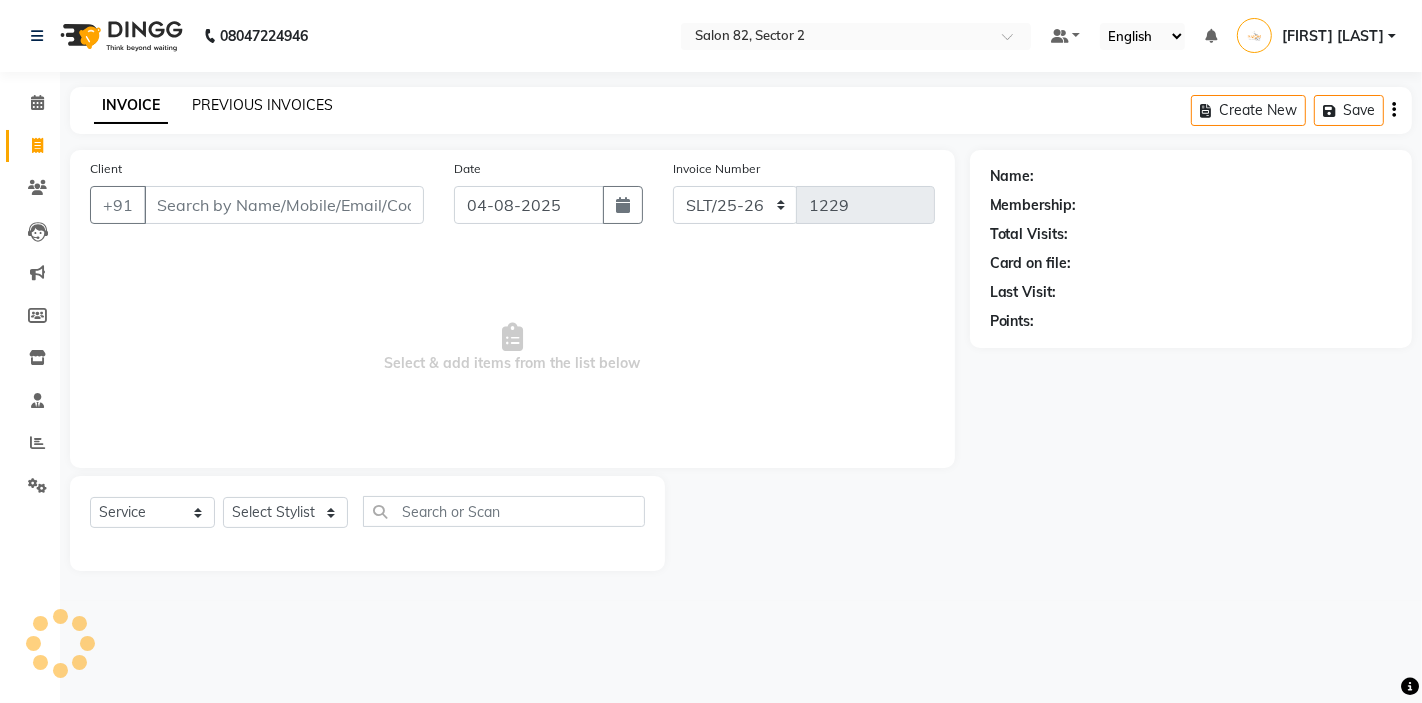 click on "PREVIOUS INVOICES" 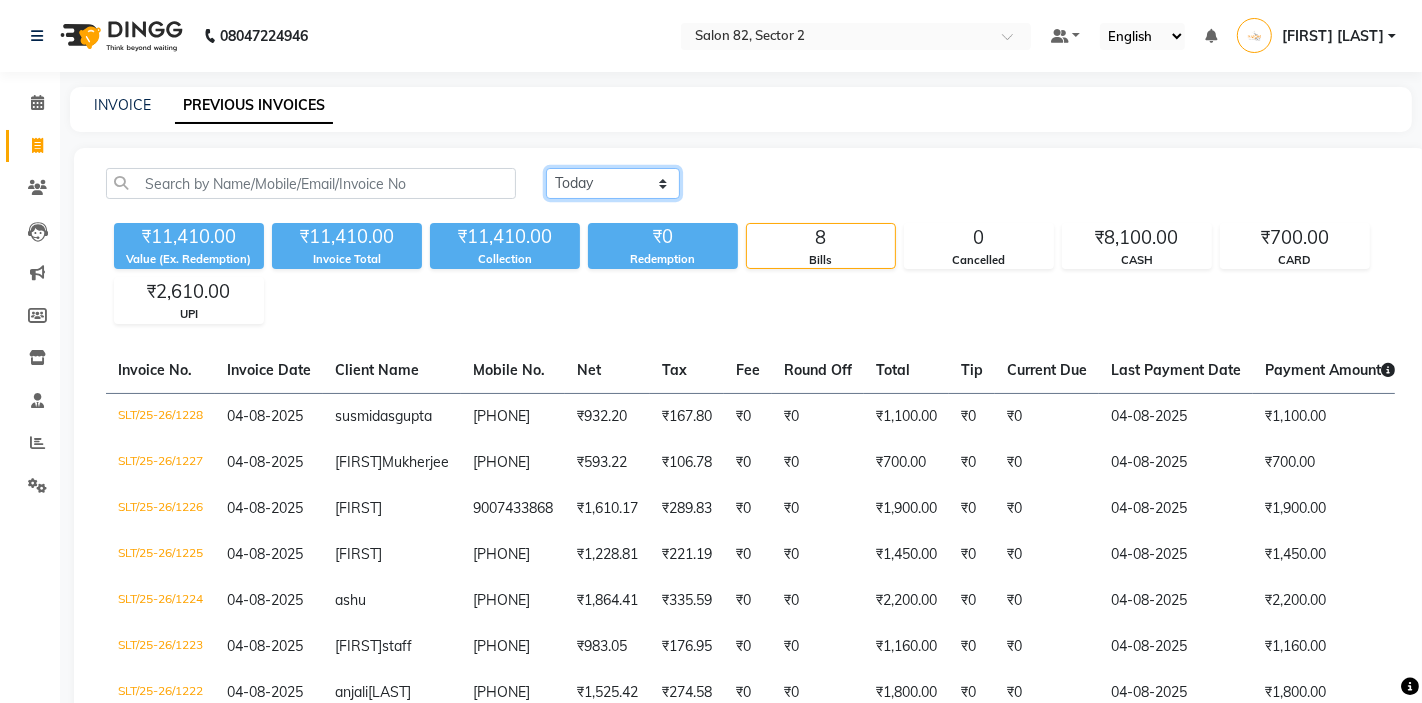 click on "Today Yesterday Custom Range" 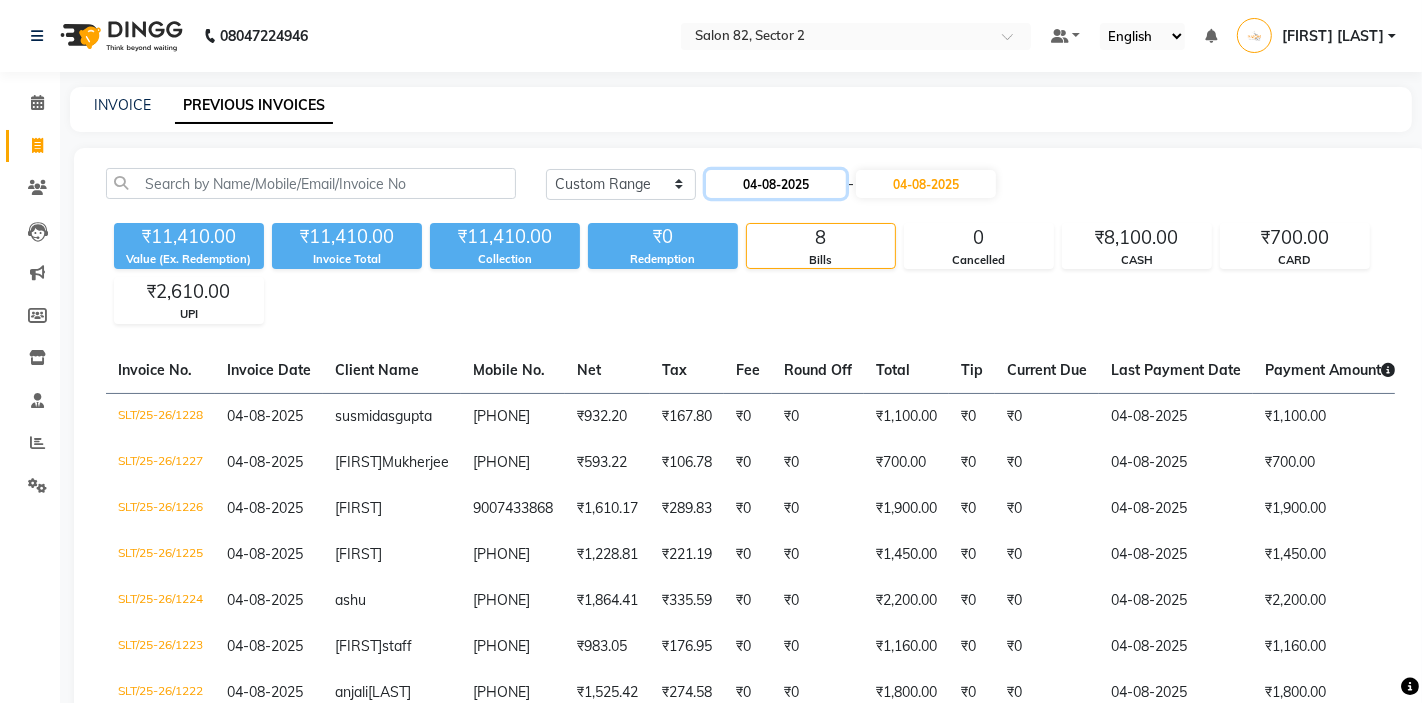 click on "04-08-2025" 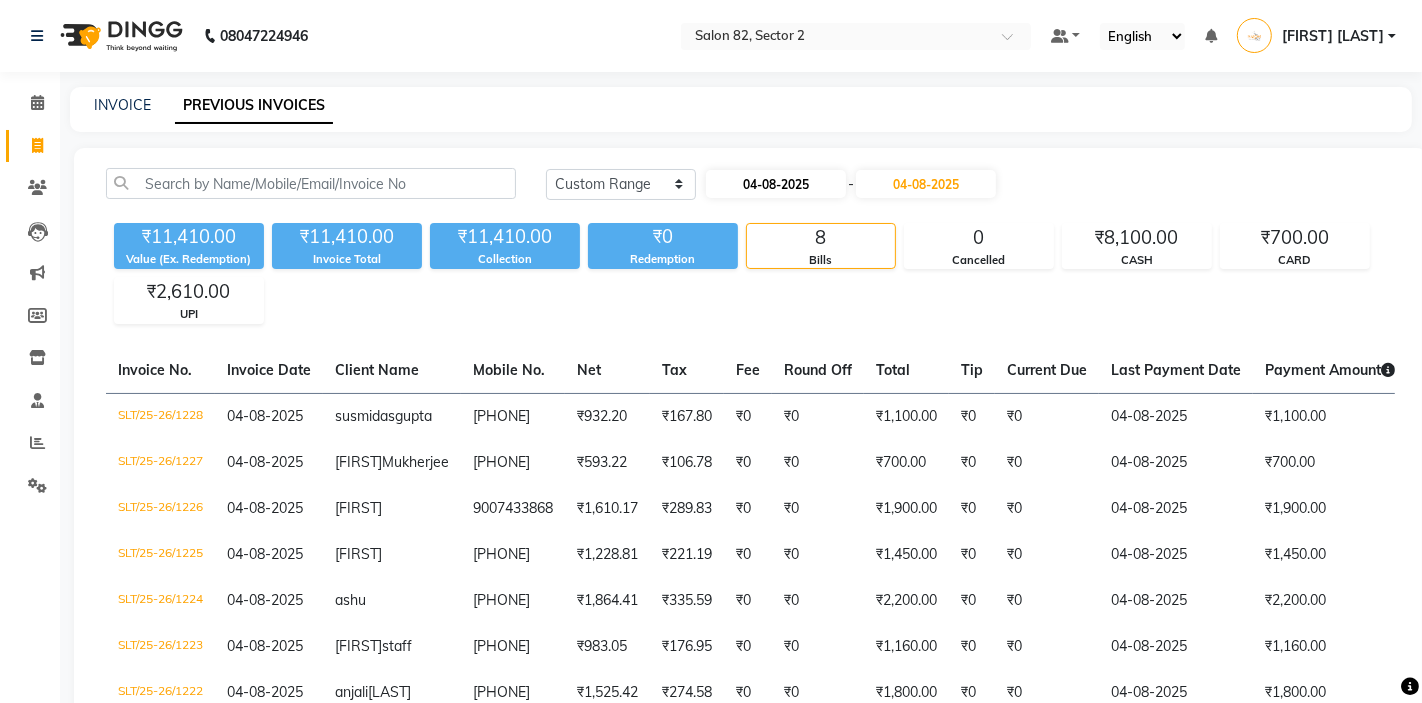 select on "8" 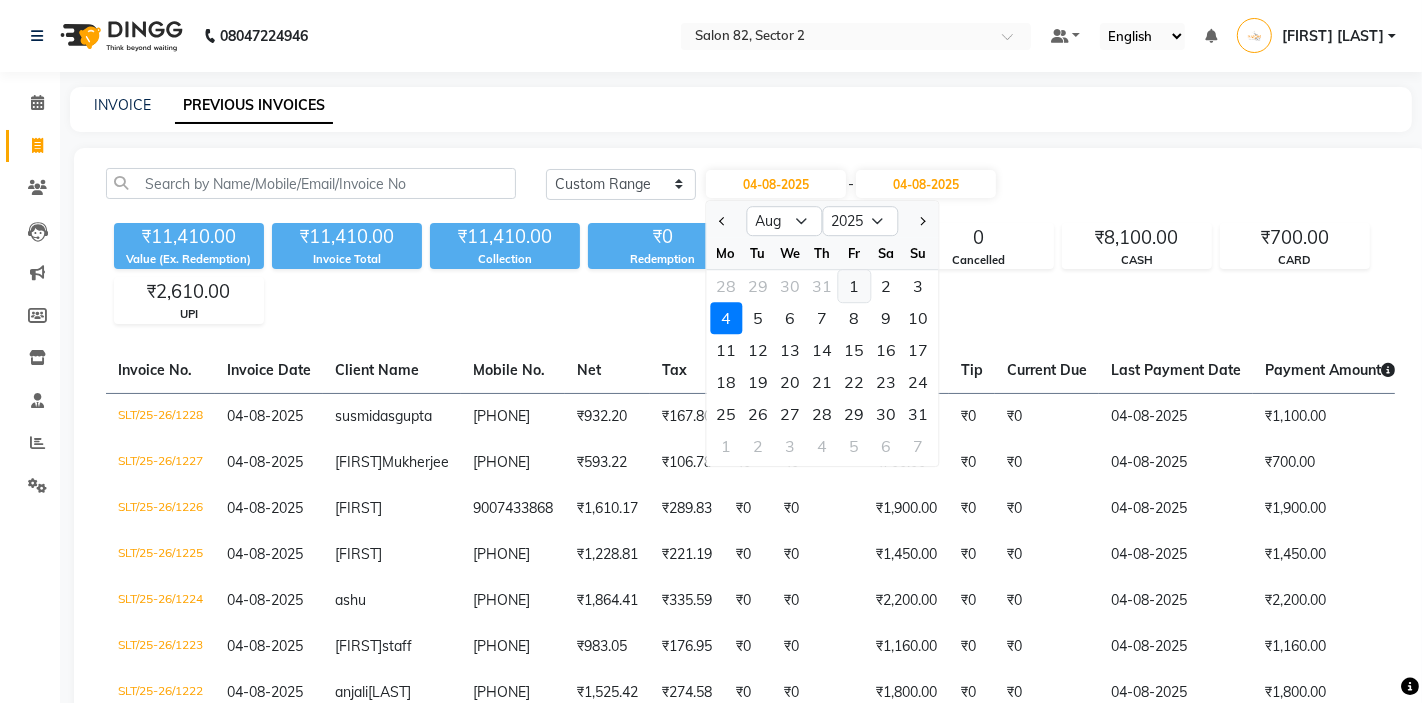 click on "1" 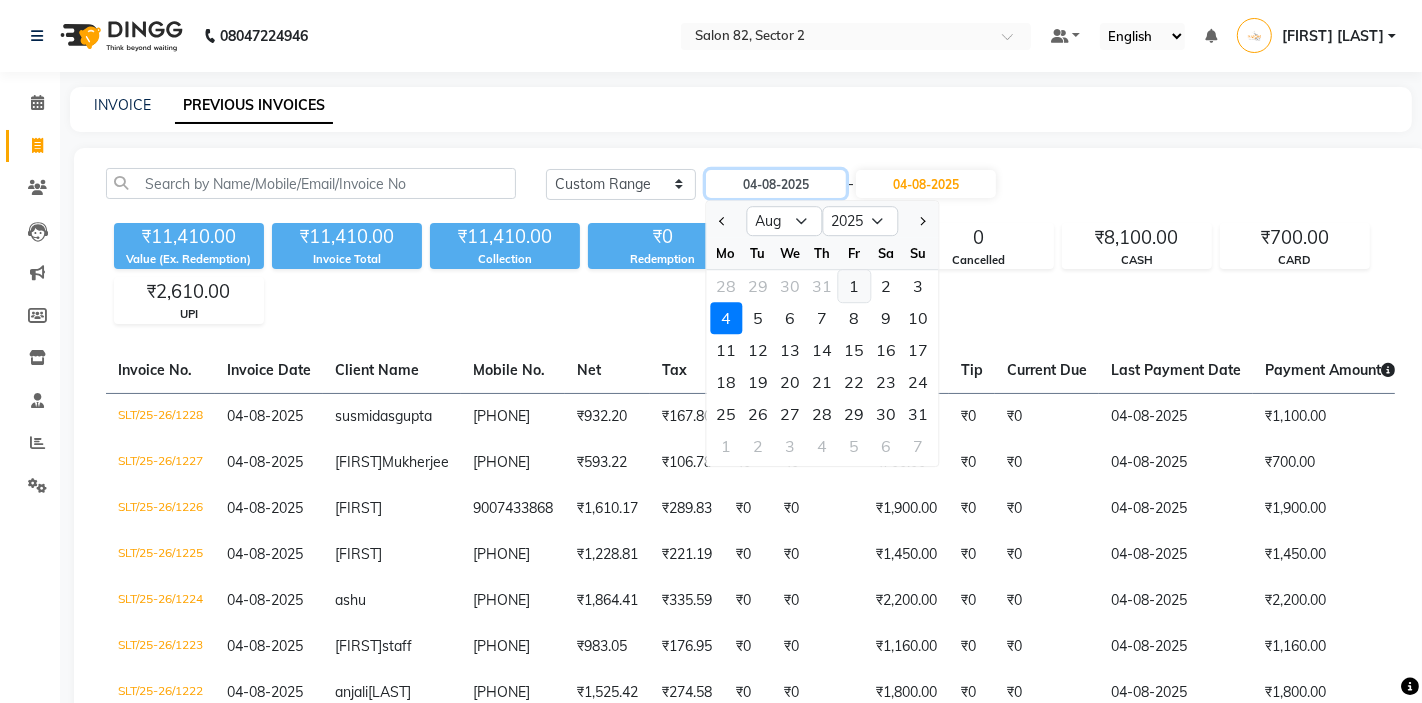 type on "01-08-2025" 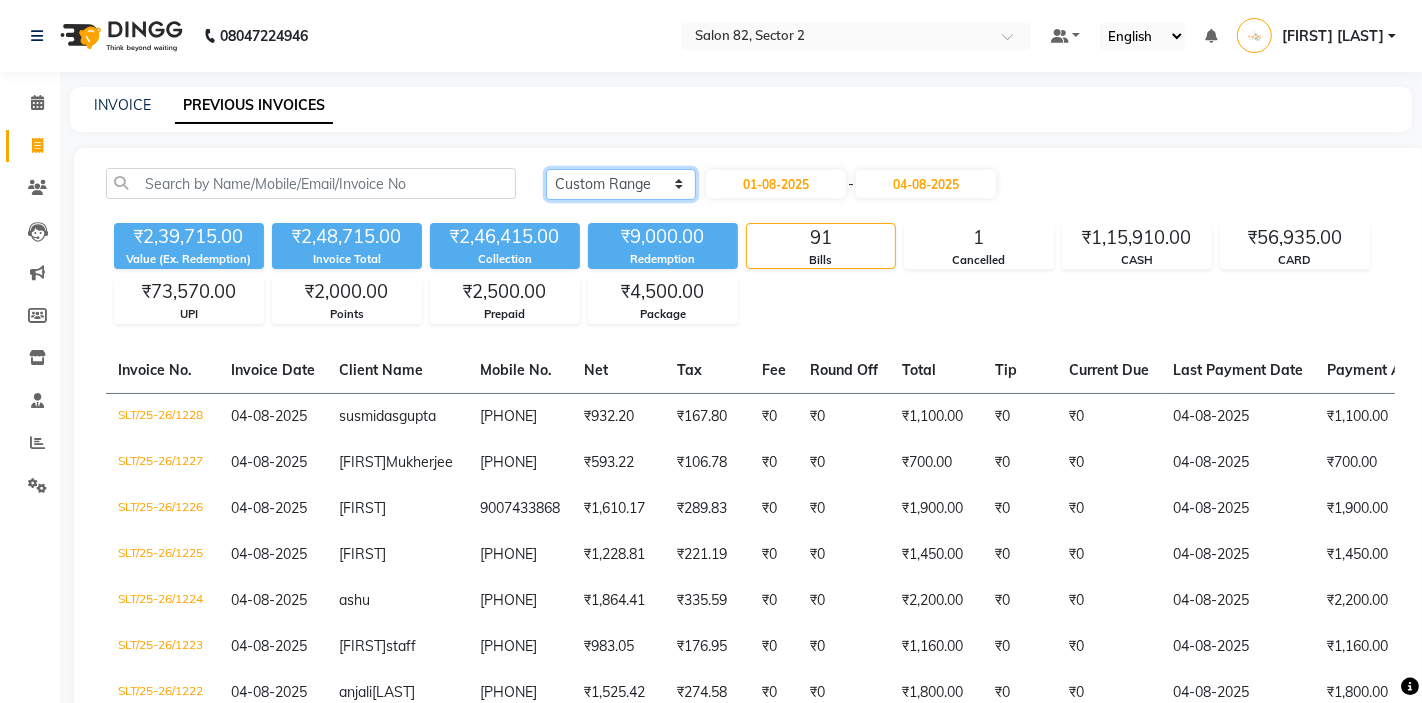 click on "Today Yesterday Custom Range" 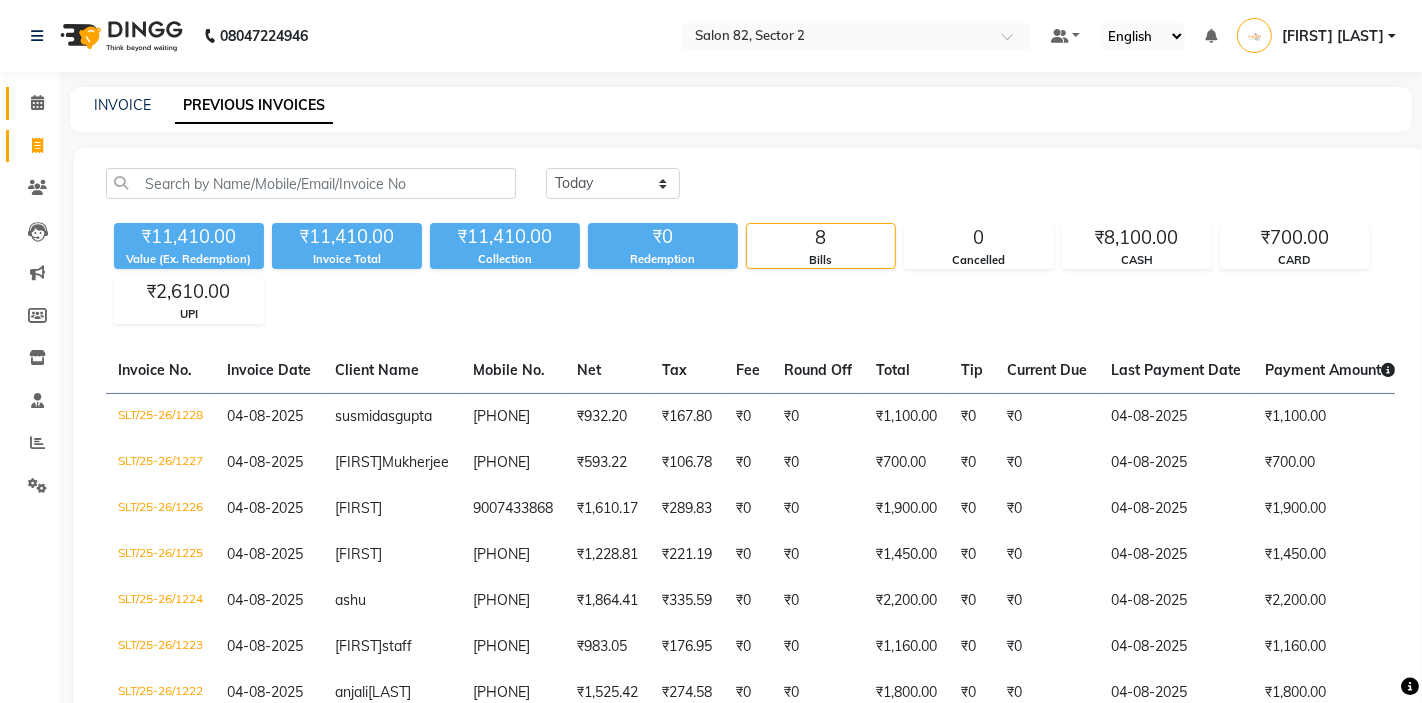 click 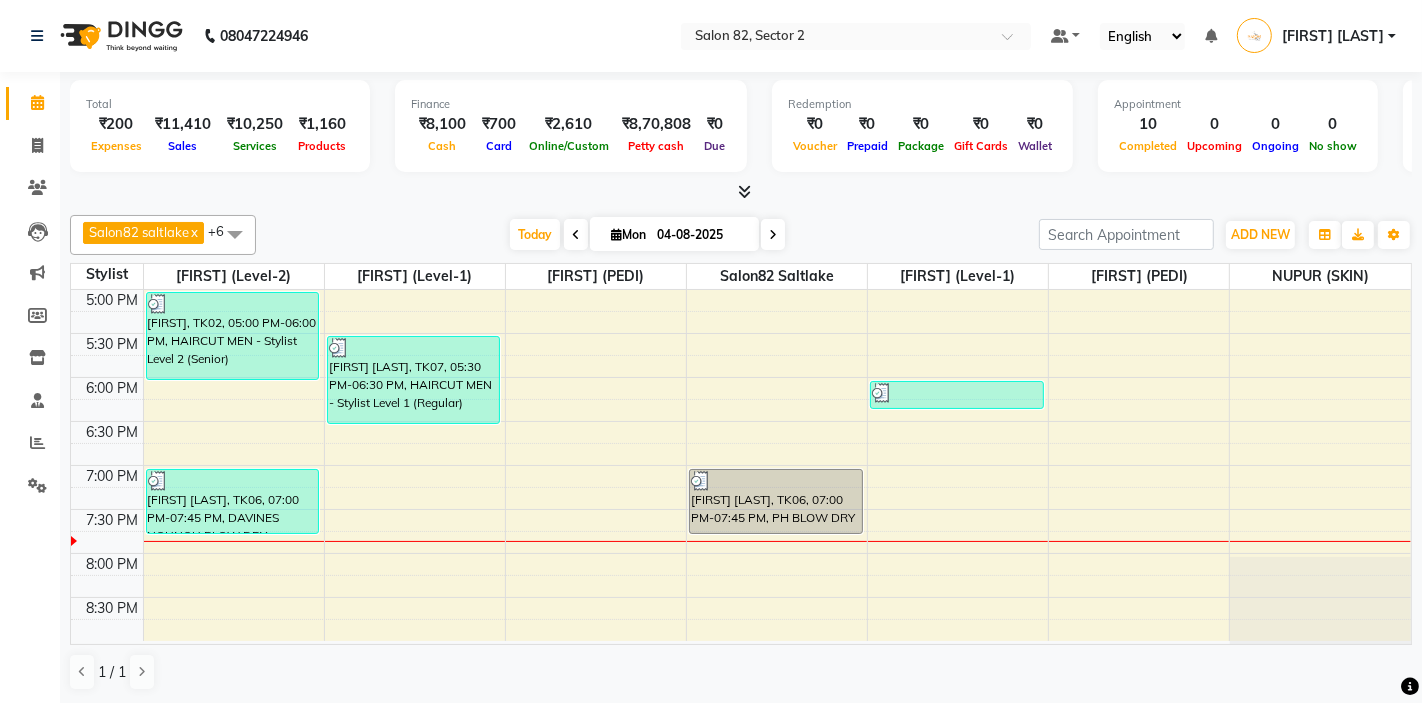 scroll, scrollTop: 0, scrollLeft: 0, axis: both 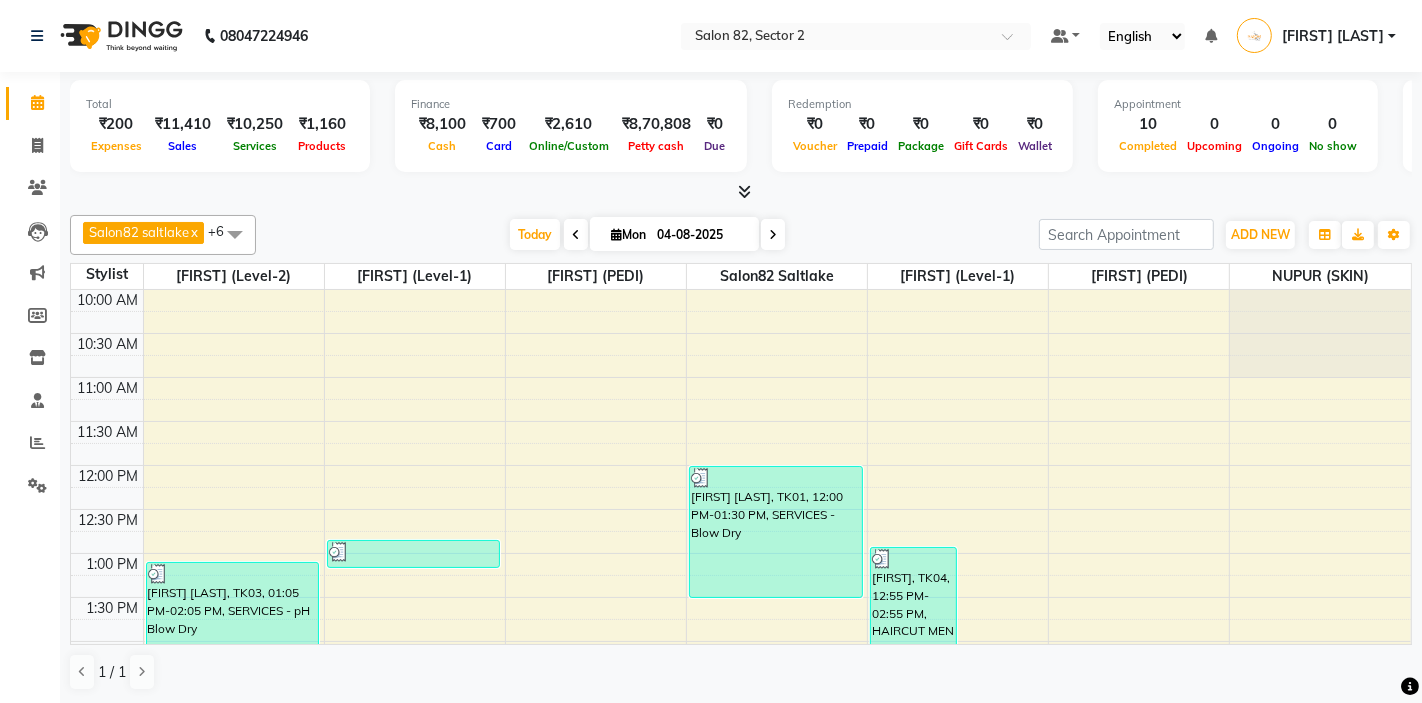 click at bounding box center [745, 191] 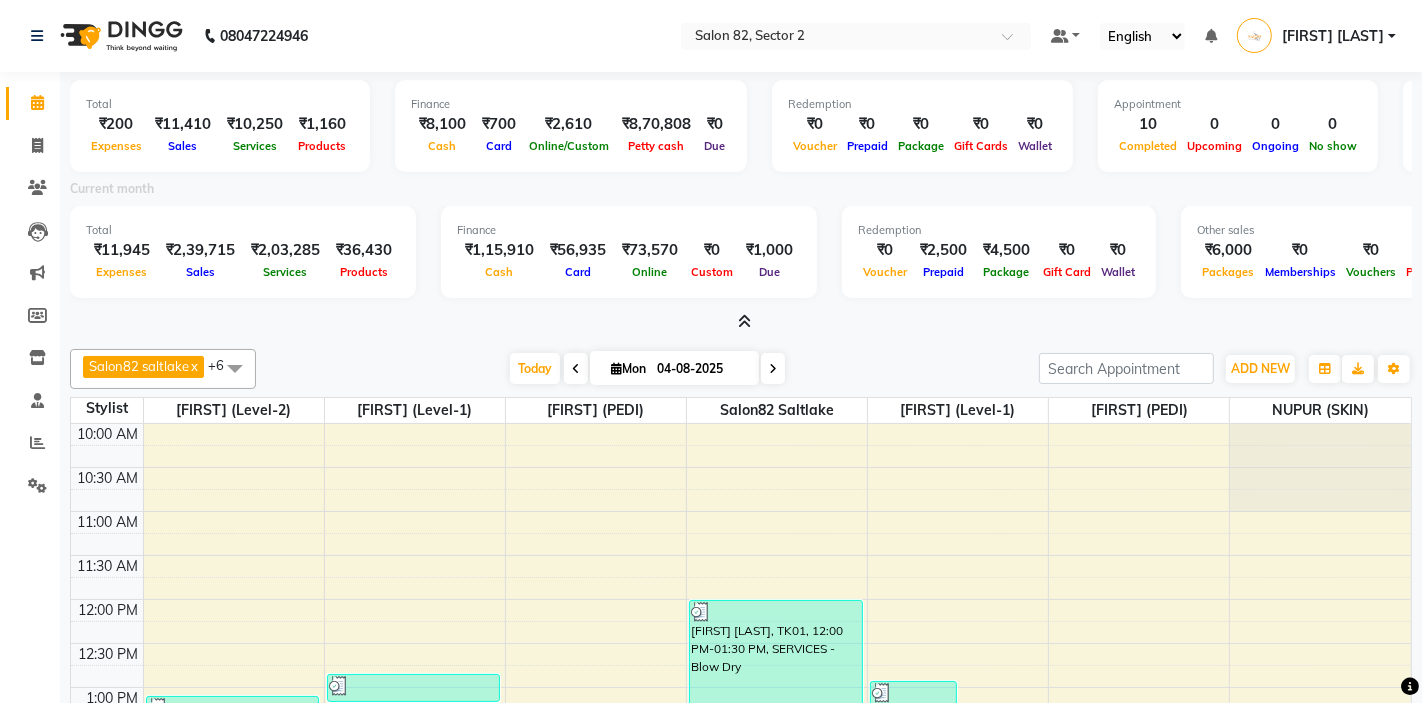 click at bounding box center (745, 321) 